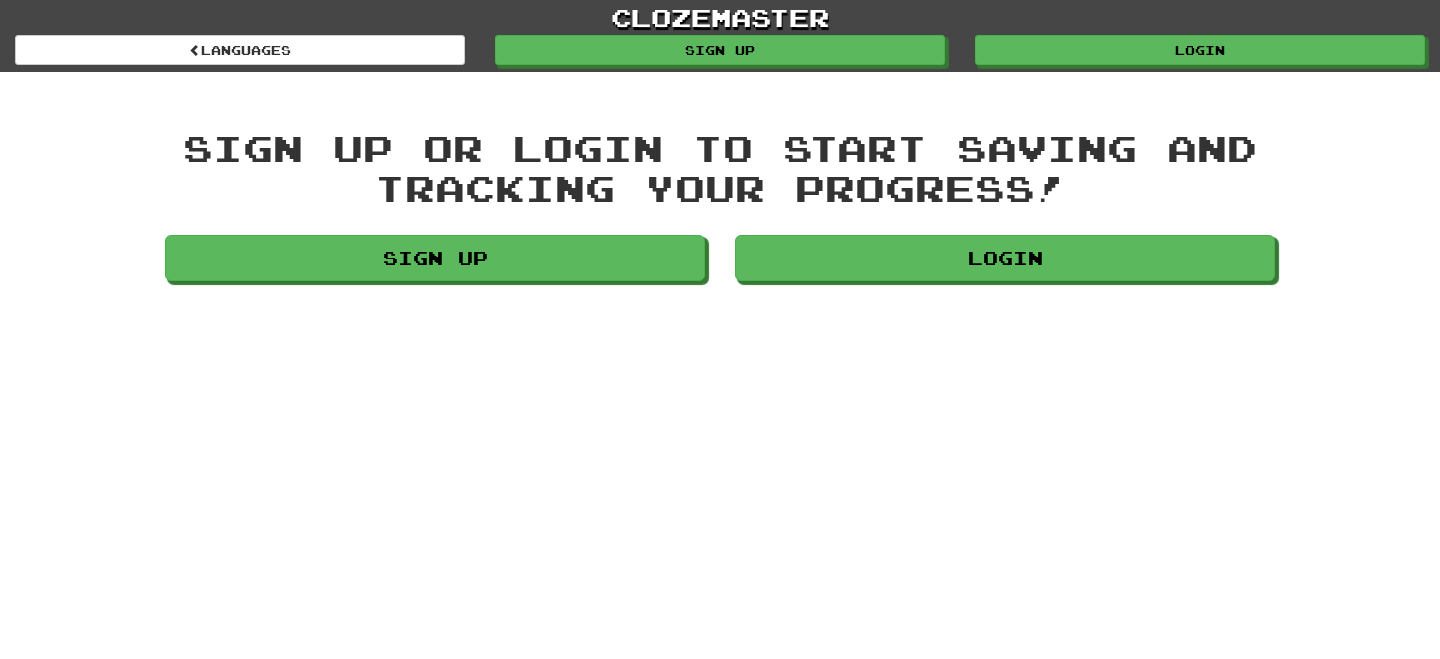 scroll, scrollTop: 0, scrollLeft: 0, axis: both 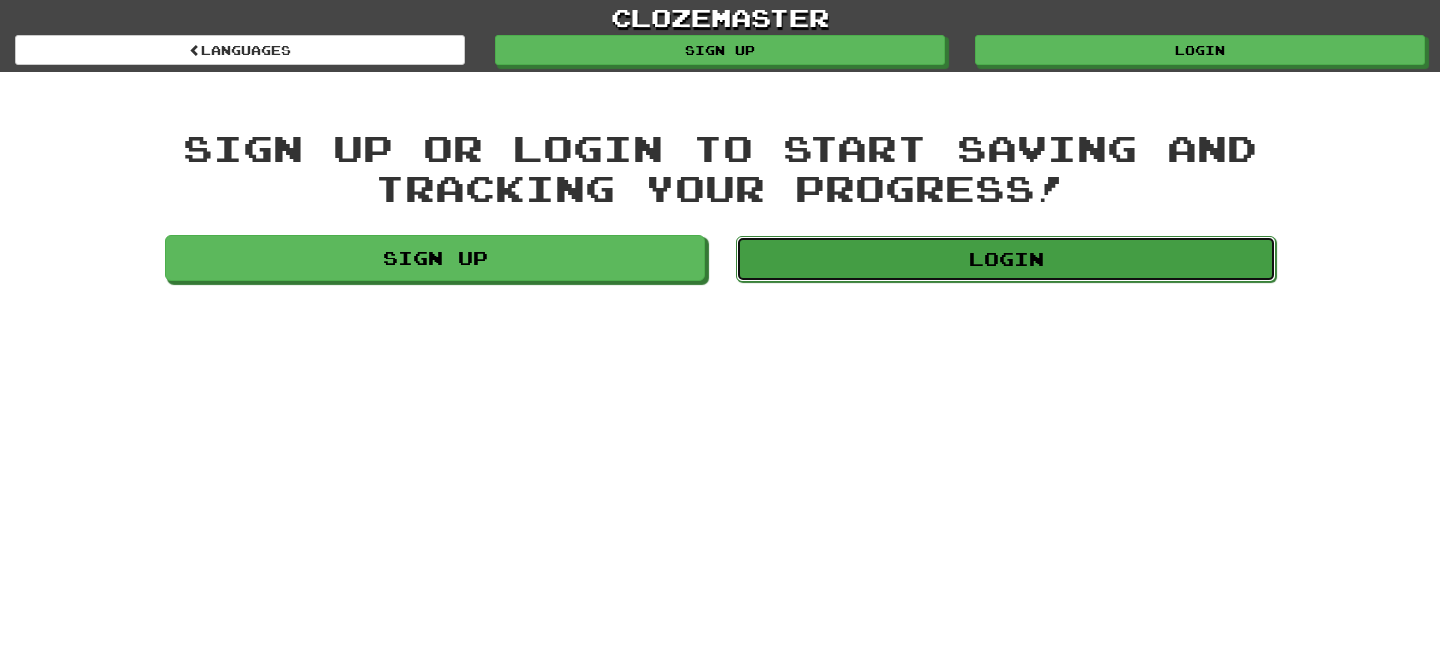click on "Login" at bounding box center [1006, 259] 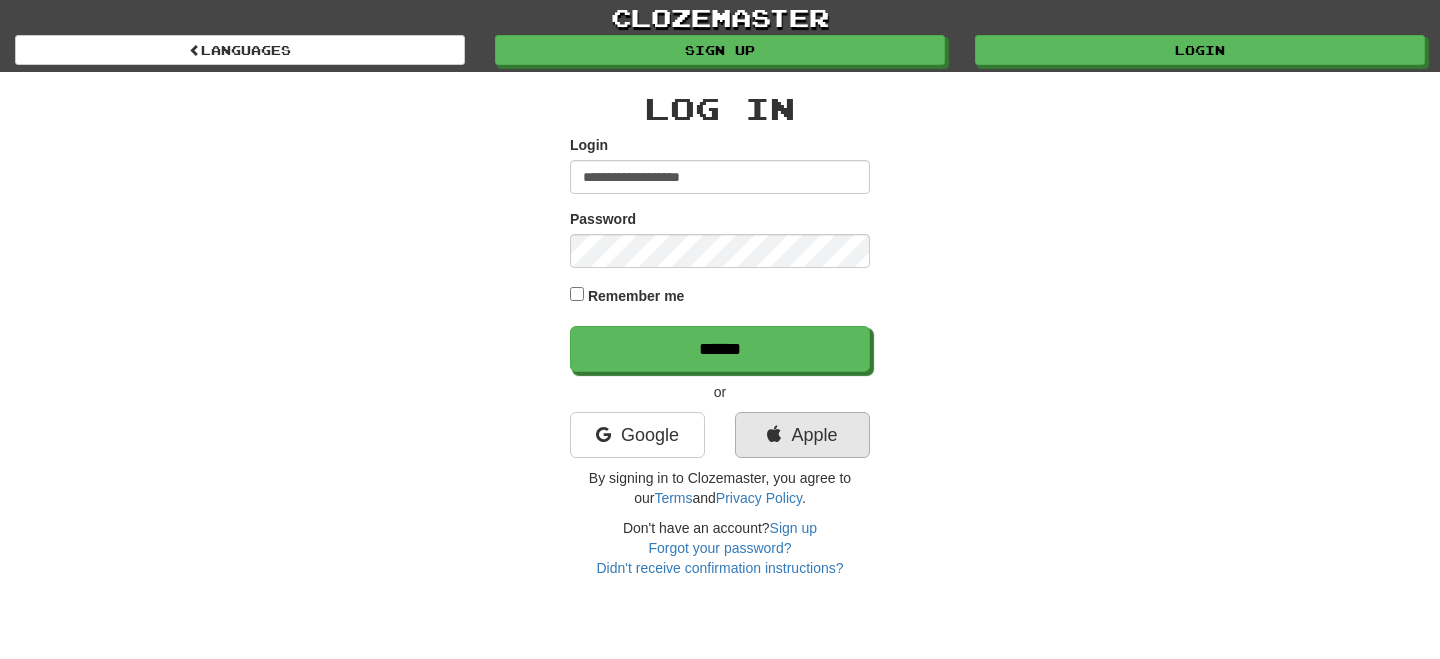scroll, scrollTop: 0, scrollLeft: 0, axis: both 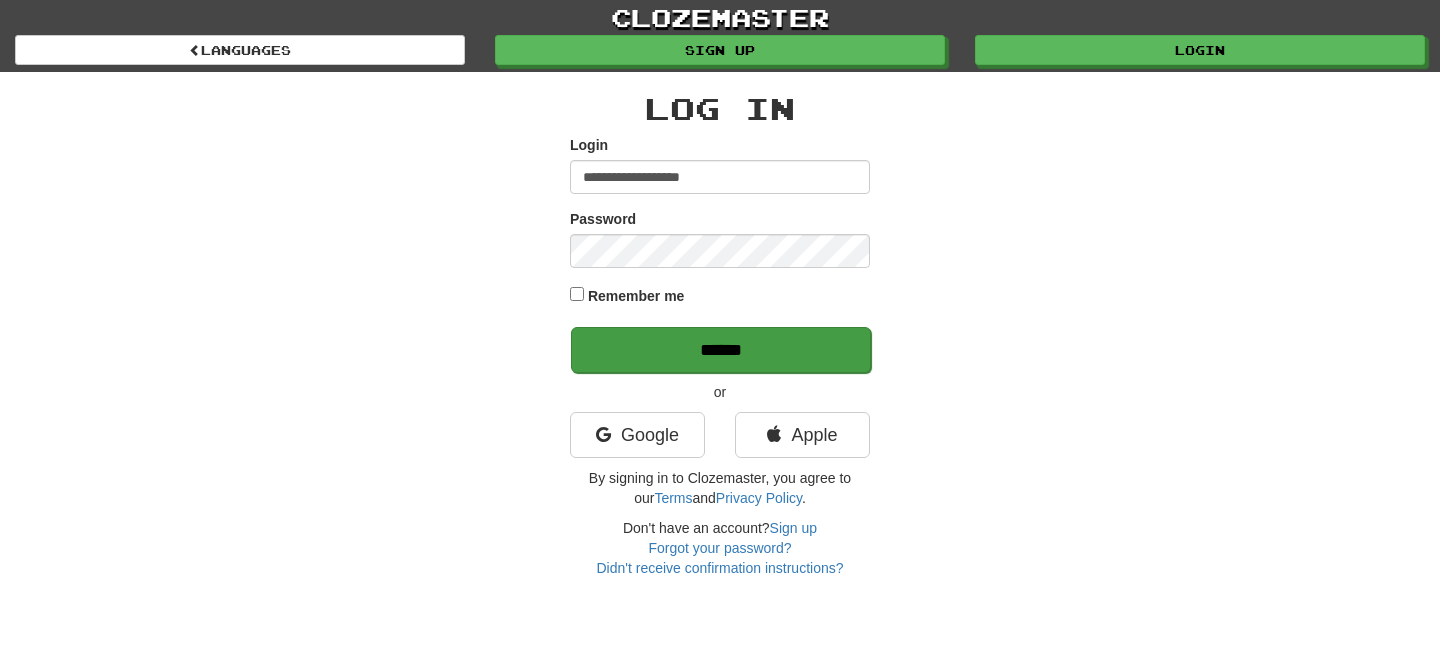 type on "**********" 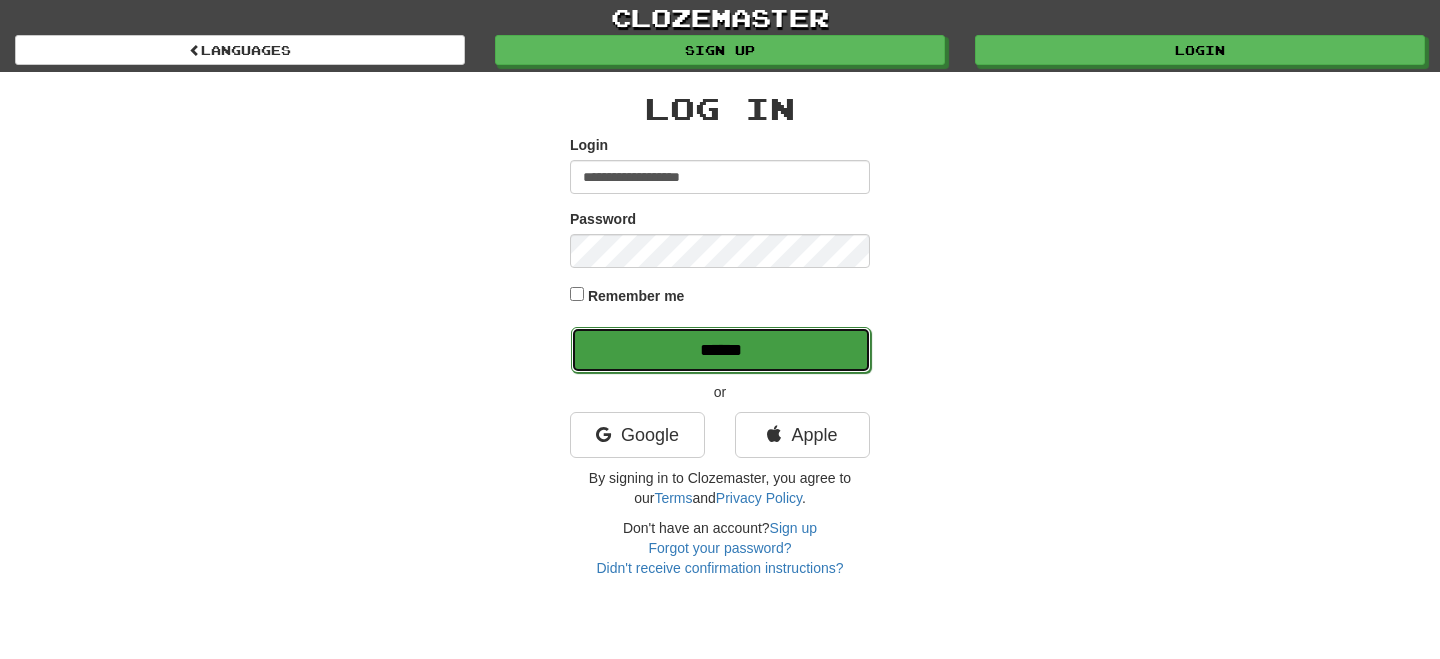 click on "******" at bounding box center (721, 350) 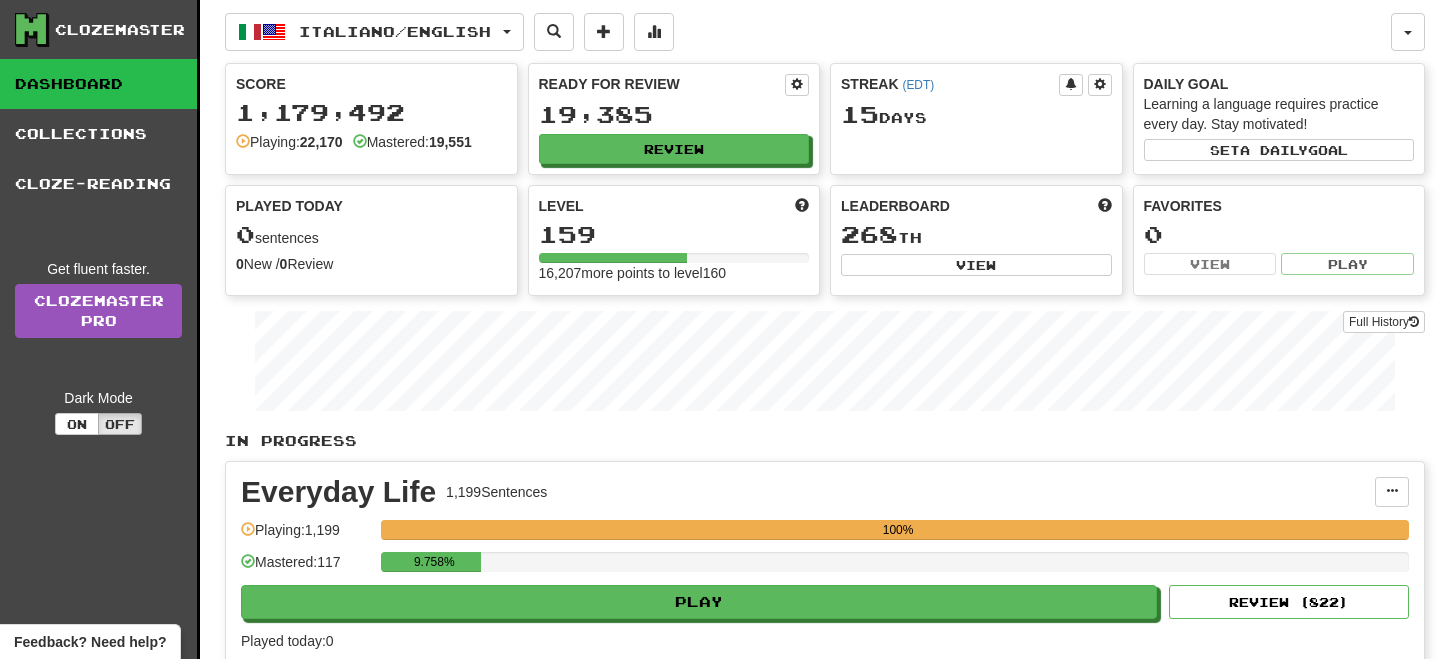 scroll, scrollTop: 0, scrollLeft: 0, axis: both 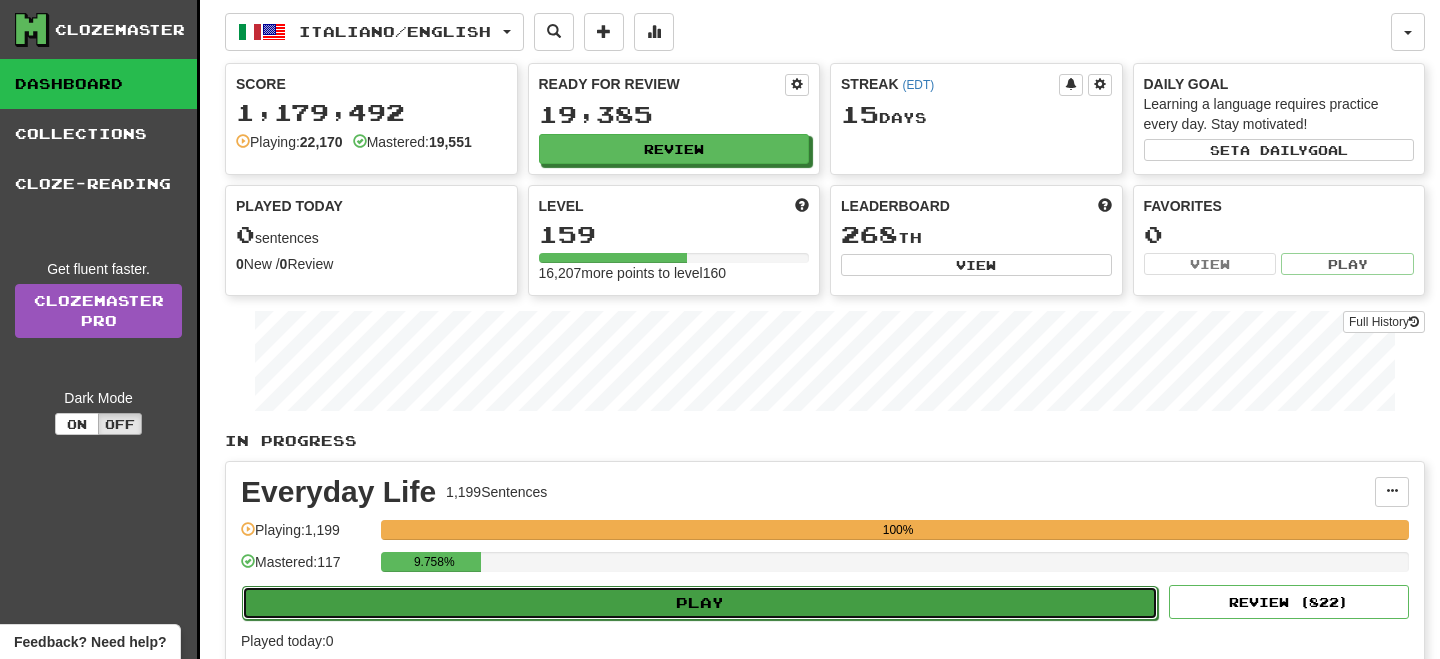 click on "Play" at bounding box center [700, 603] 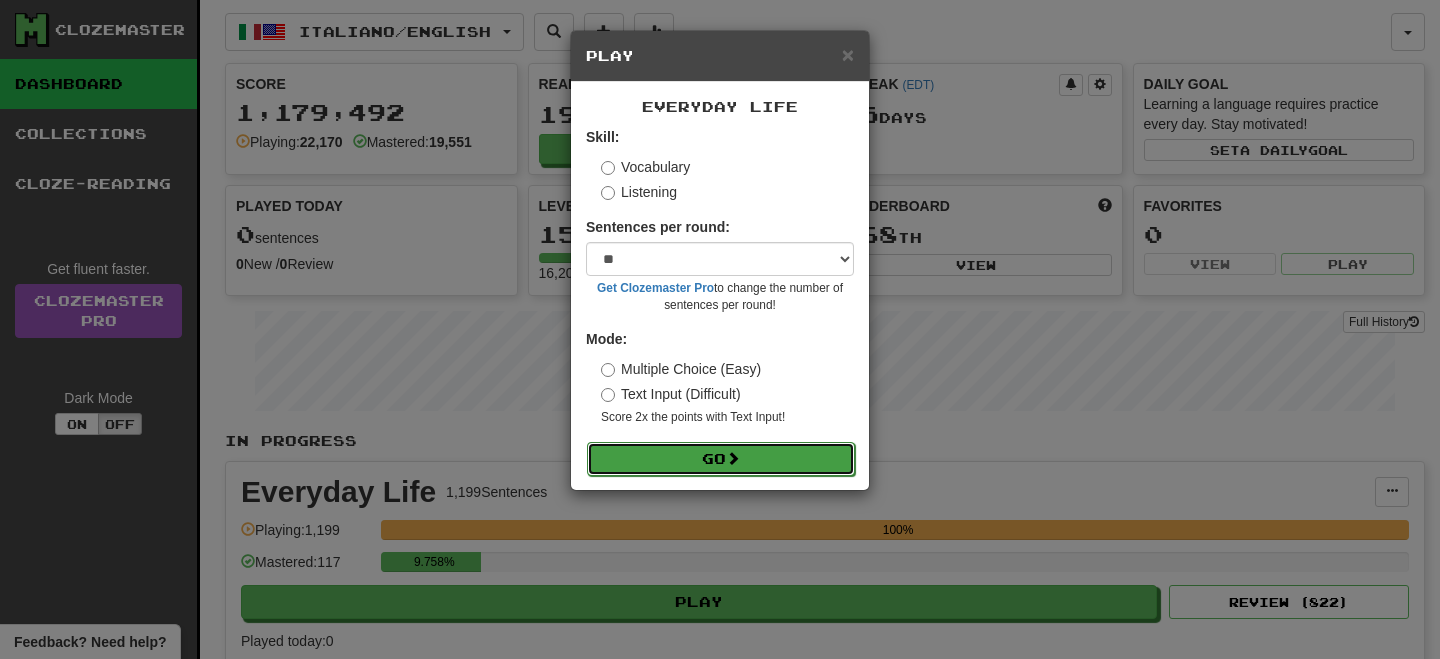 click on "Go" at bounding box center [721, 459] 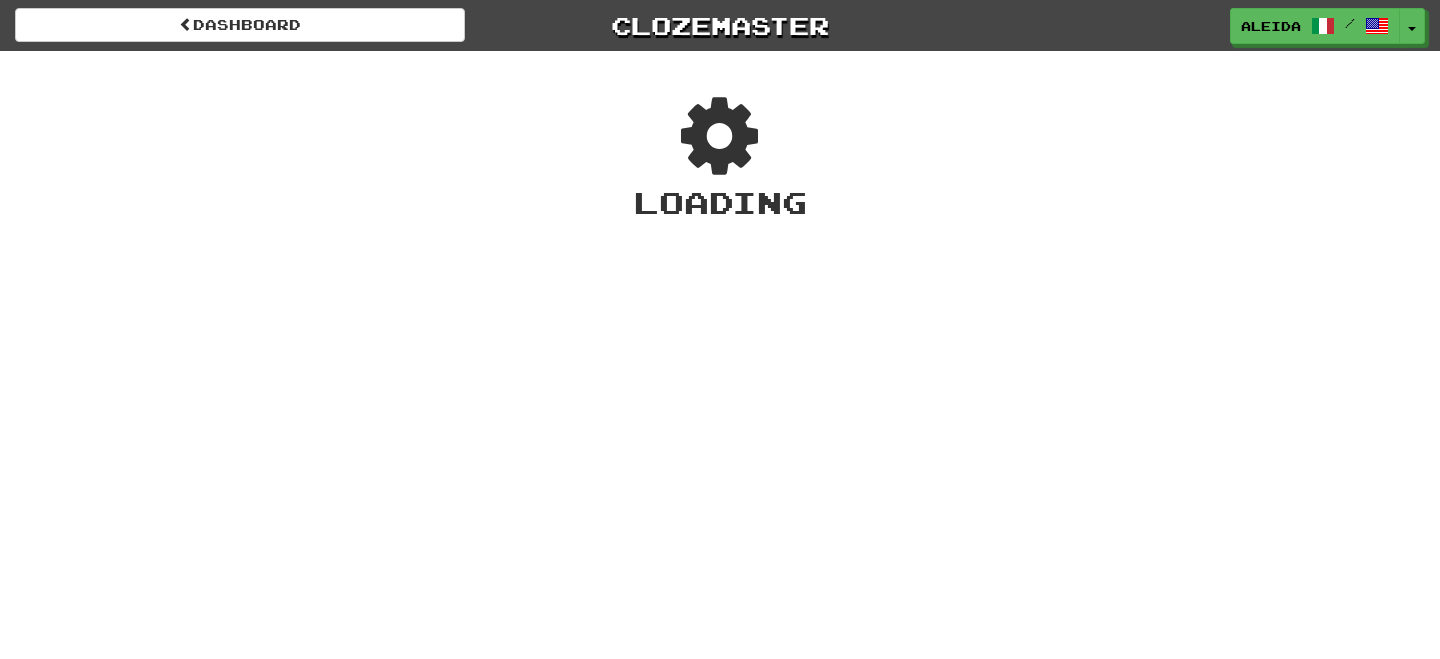 scroll, scrollTop: 0, scrollLeft: 0, axis: both 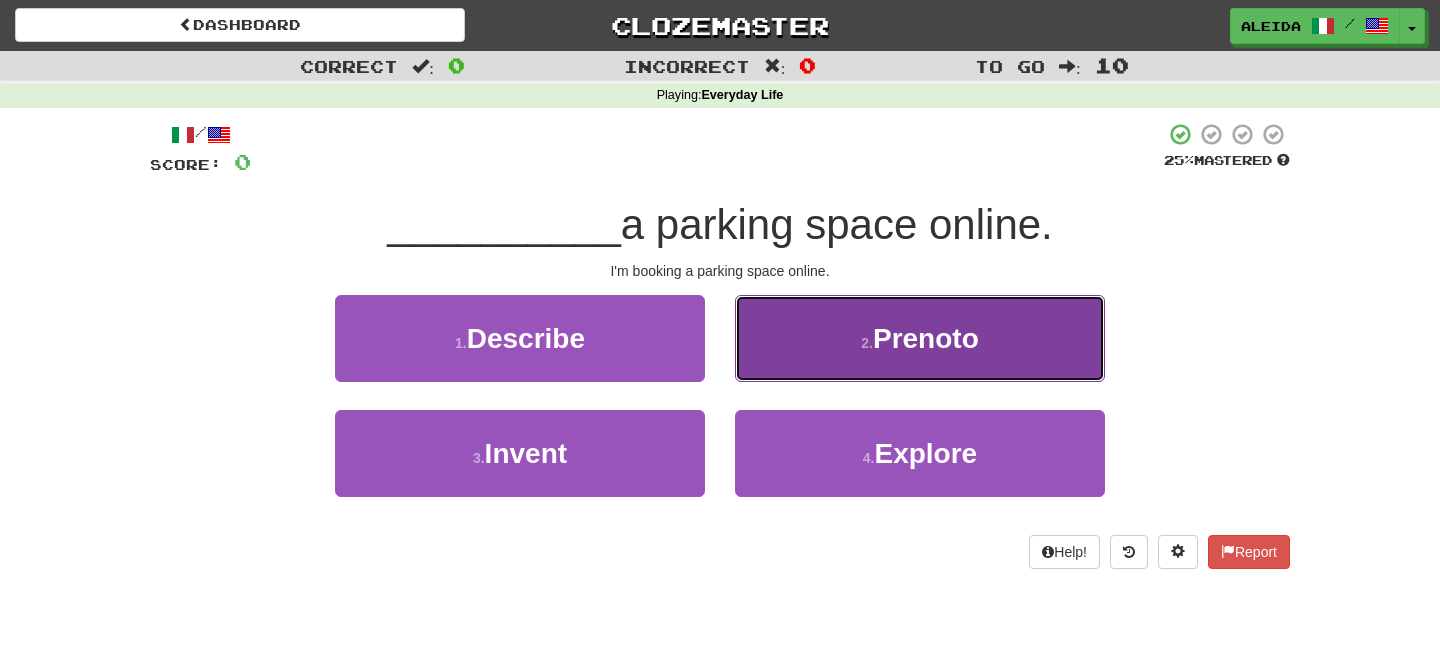 click on "2 .  Prenoto" at bounding box center [920, 338] 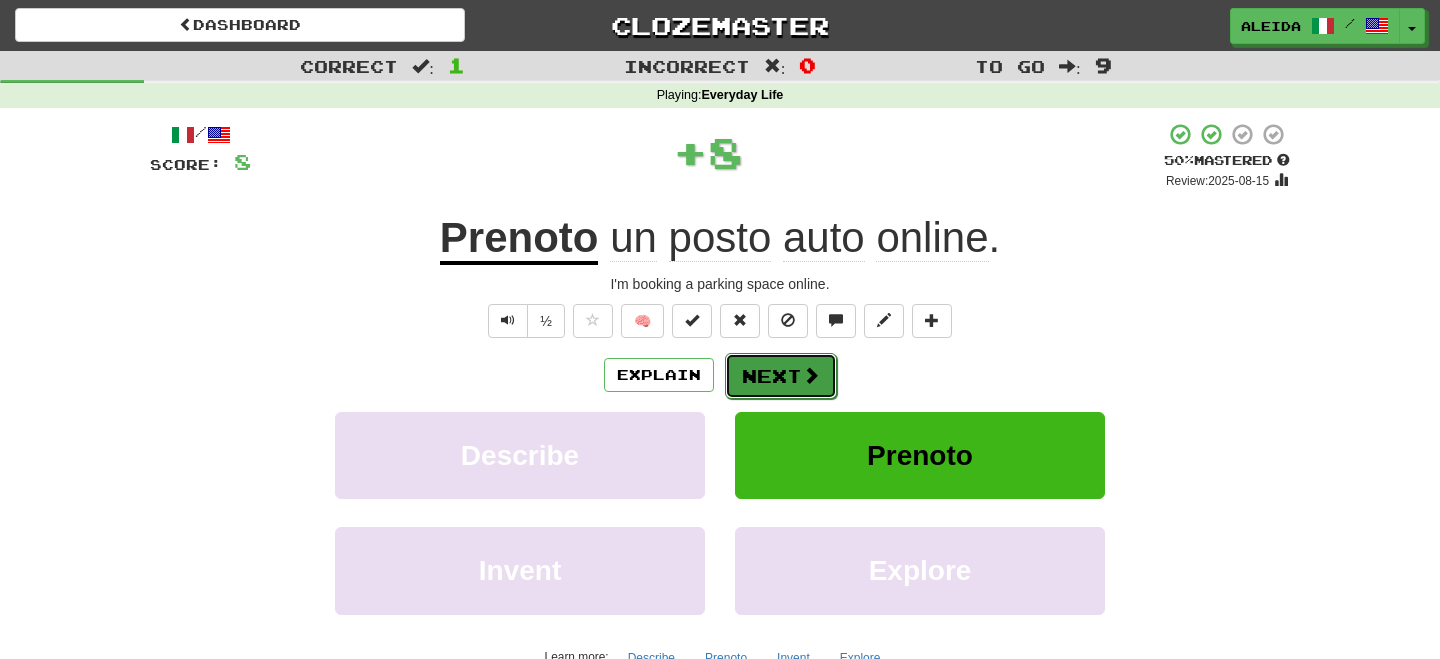 click on "Next" at bounding box center [781, 376] 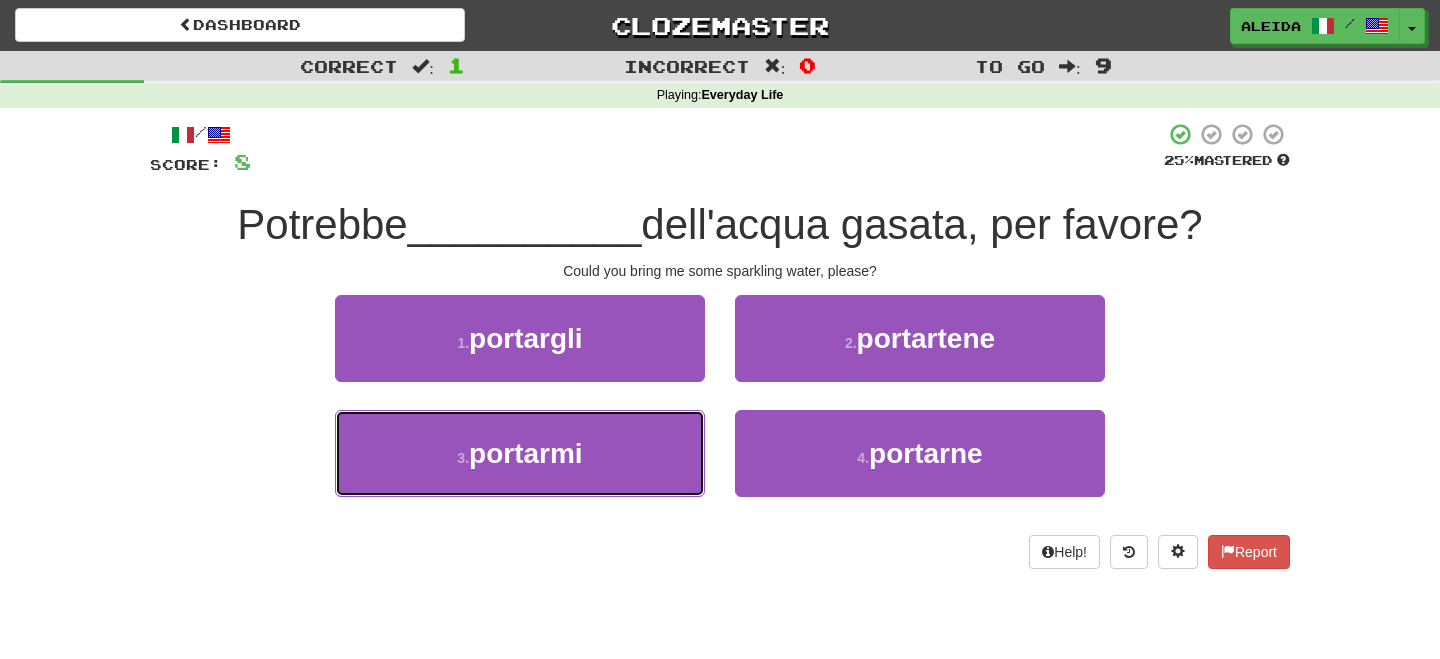 drag, startPoint x: 522, startPoint y: 467, endPoint x: 640, endPoint y: 402, distance: 134.71823 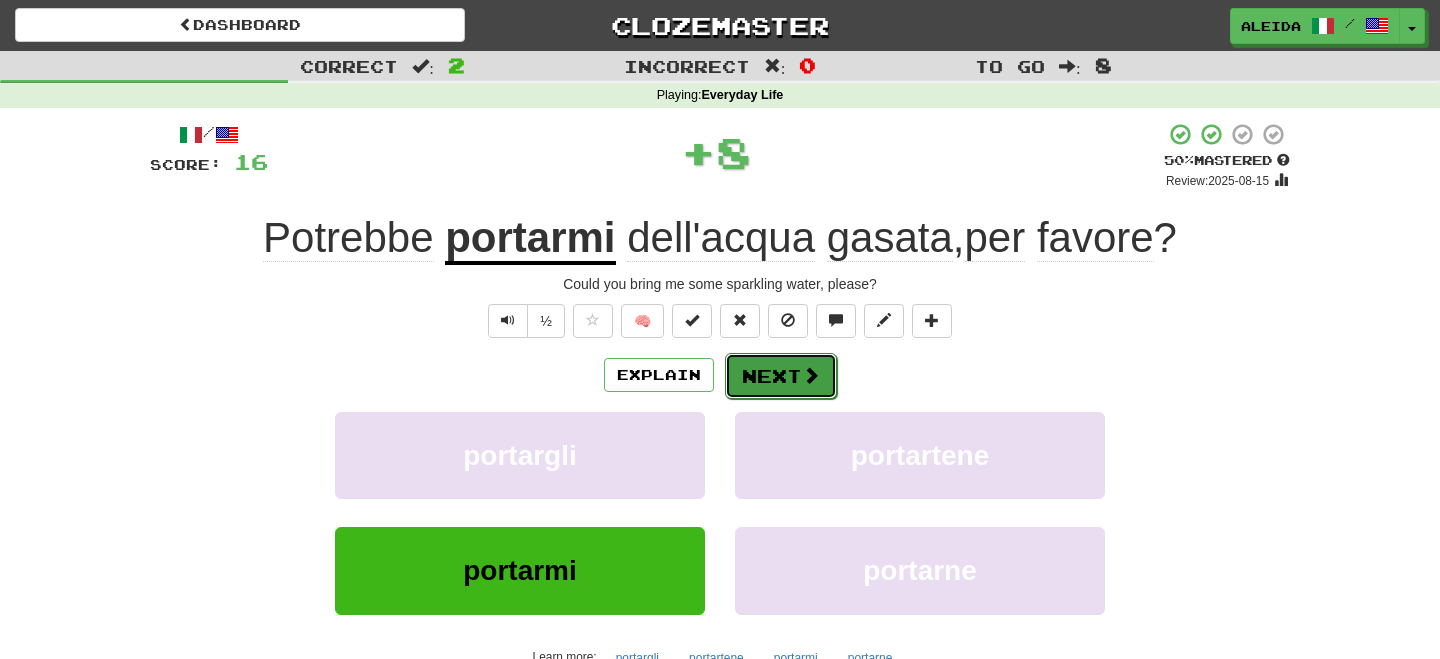 click on "Next" at bounding box center (781, 376) 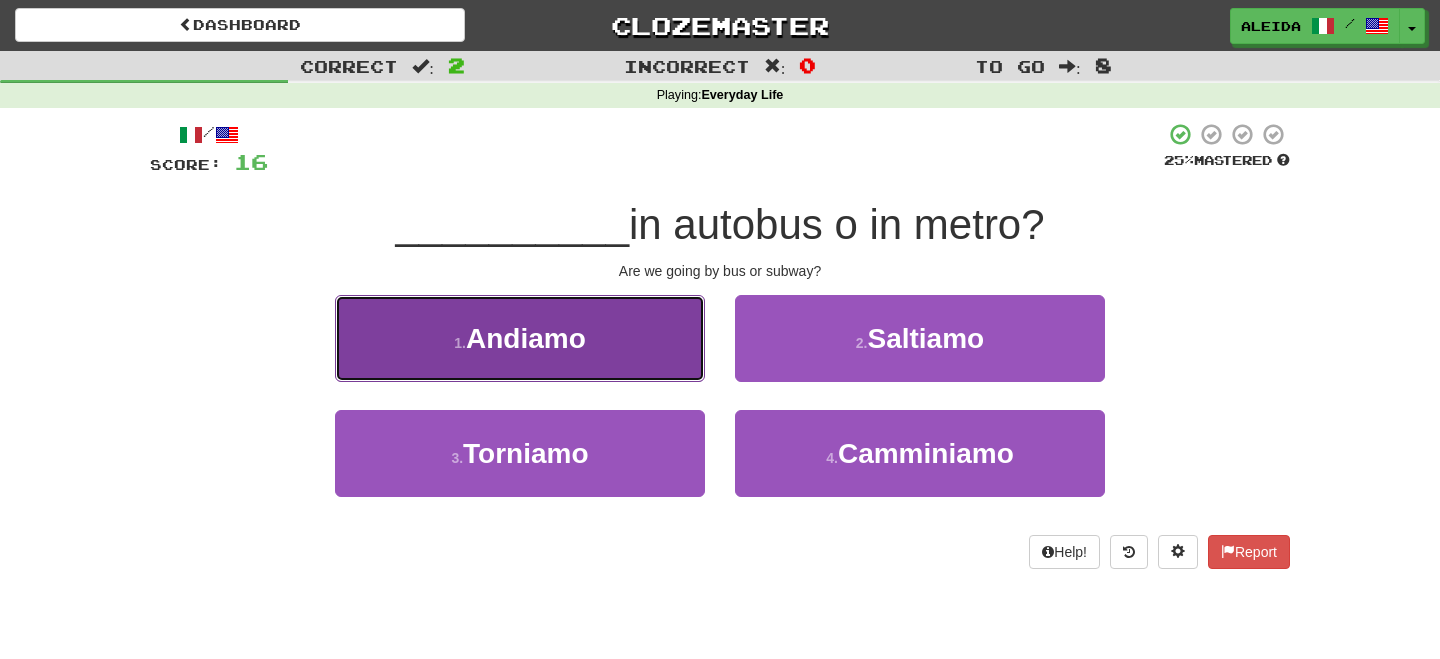 click on "Andiamo" at bounding box center (526, 338) 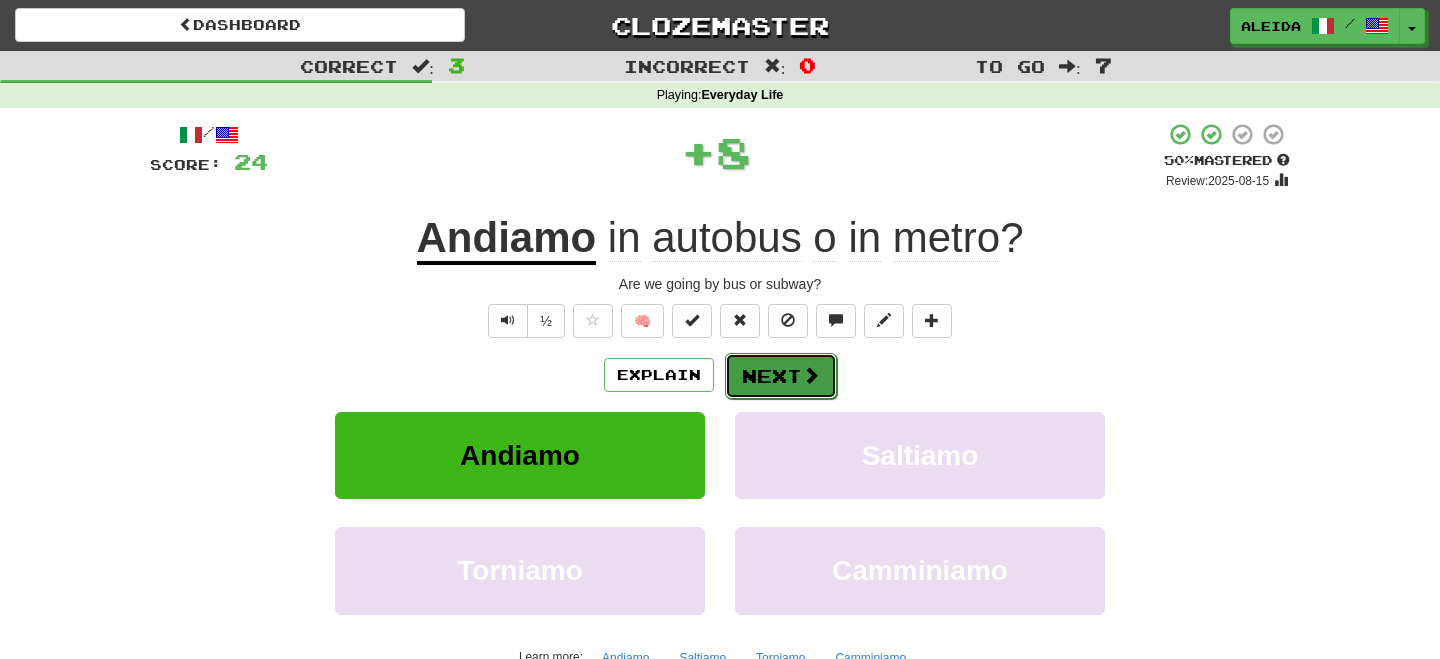 drag, startPoint x: 578, startPoint y: 349, endPoint x: 763, endPoint y: 376, distance: 186.95988 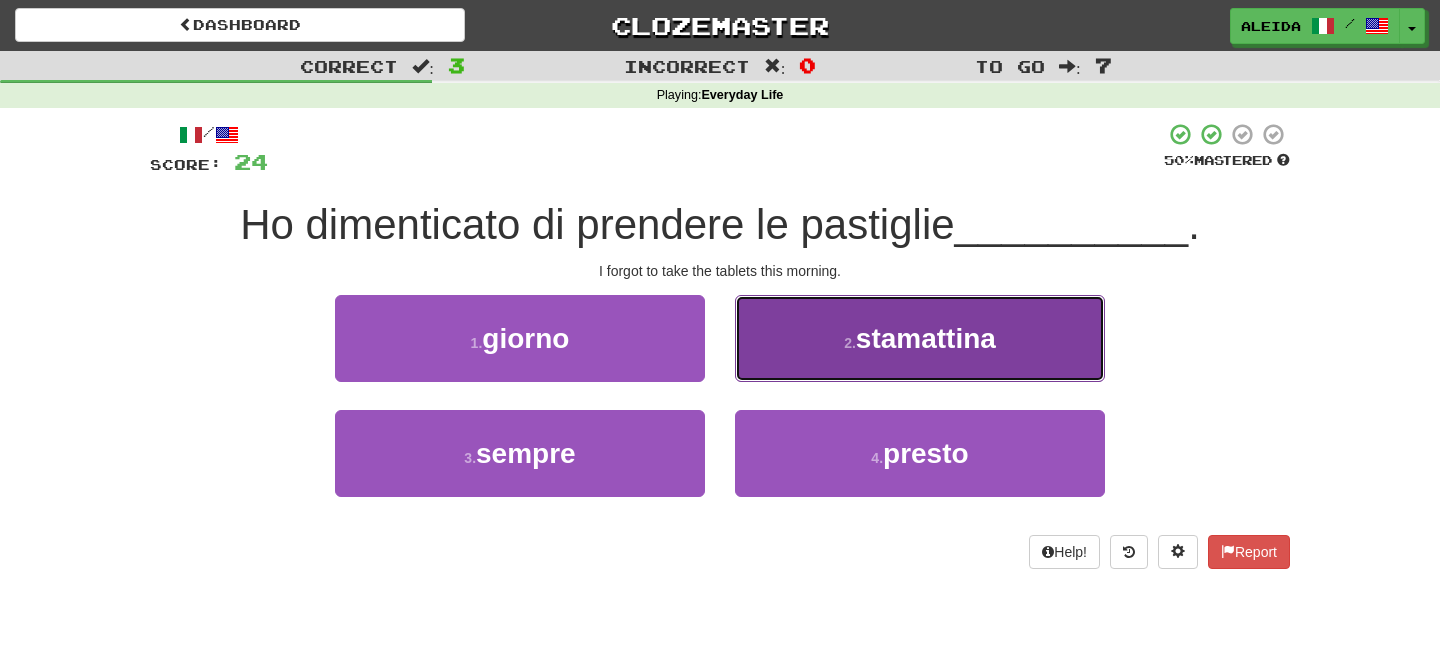 click on "2 .  stamattina" at bounding box center (920, 338) 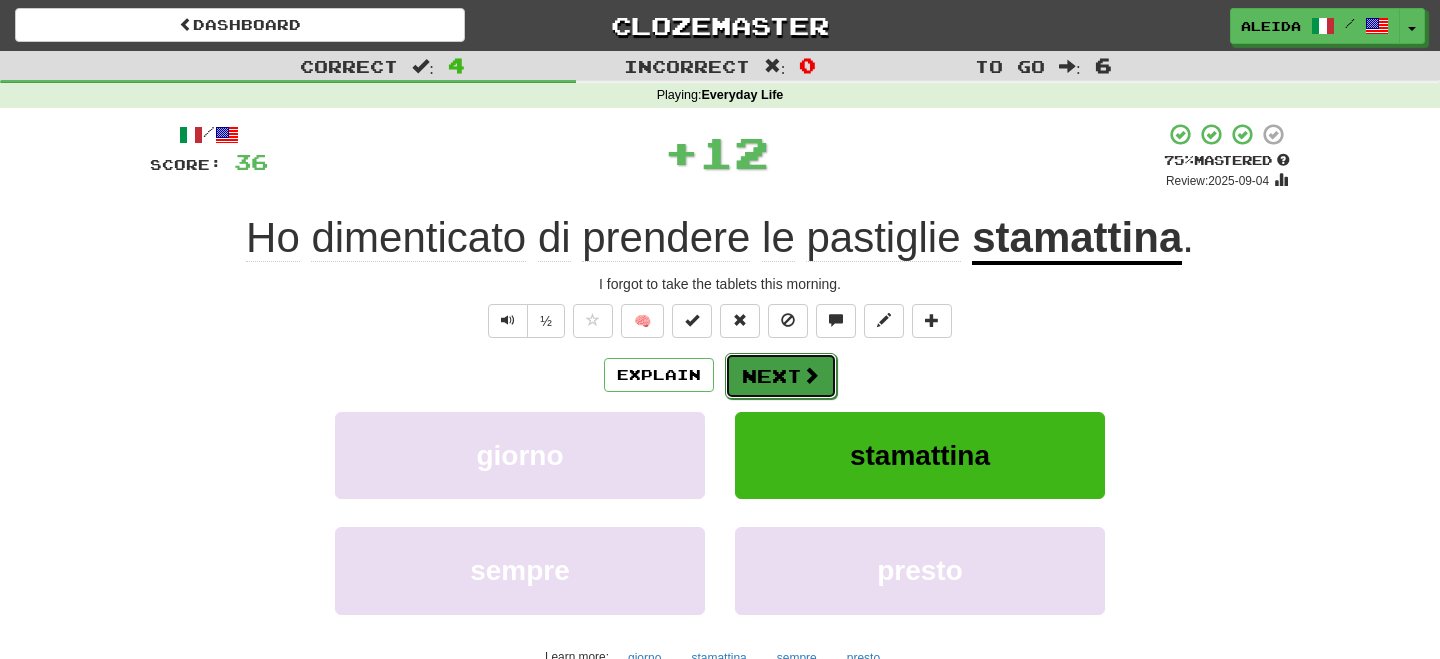 click on "Next" at bounding box center [781, 376] 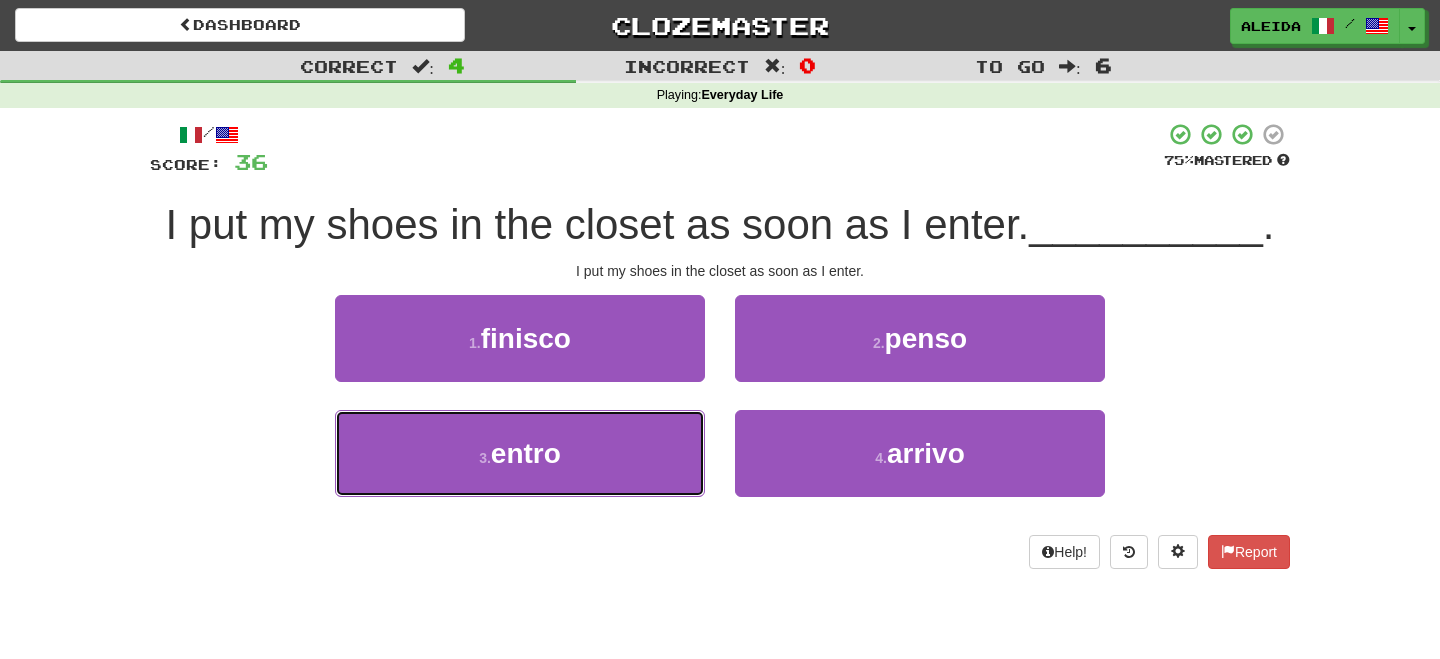 drag, startPoint x: 536, startPoint y: 465, endPoint x: 736, endPoint y: 401, distance: 209.99048 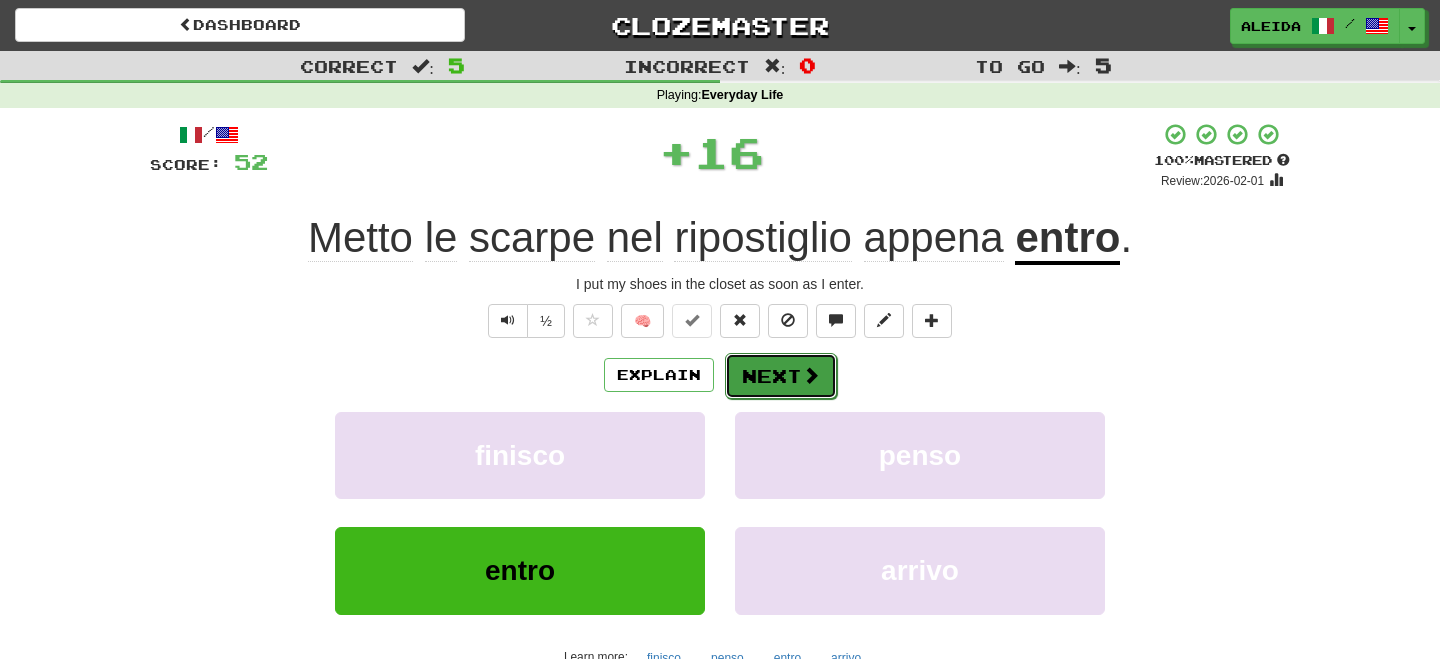 click on "Next" at bounding box center [781, 376] 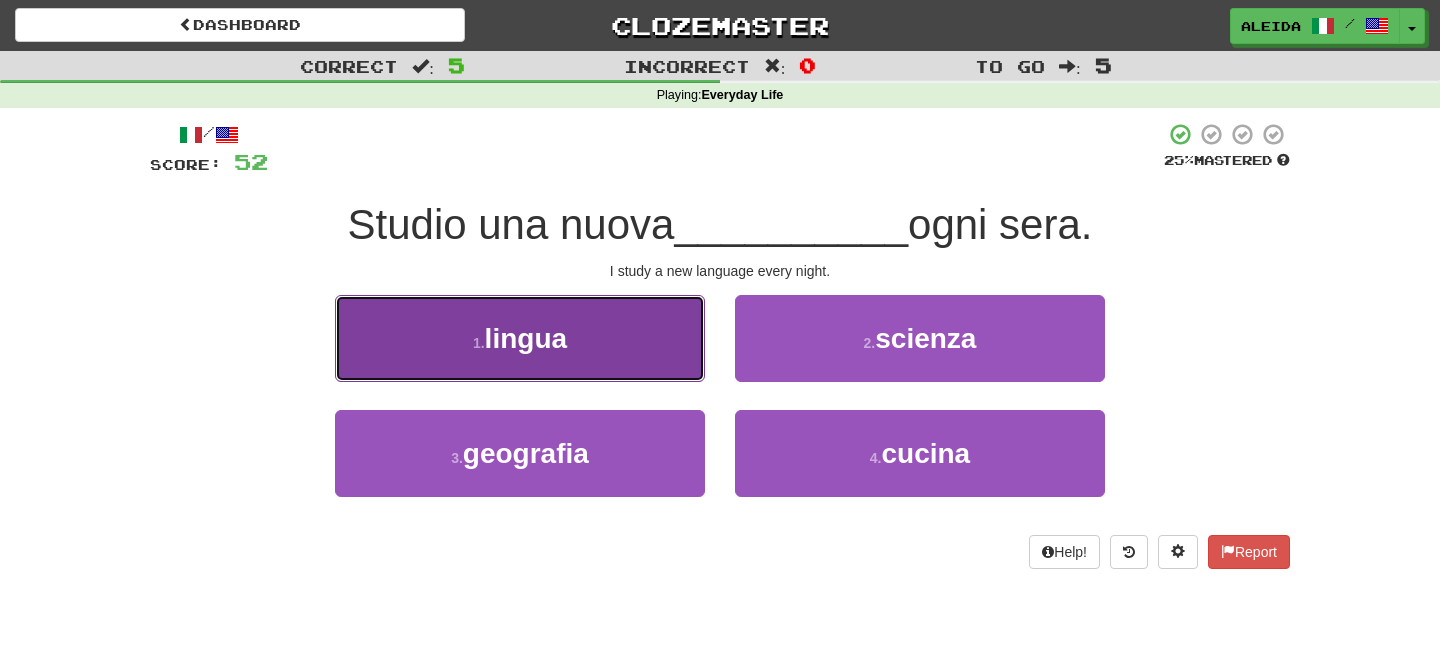 click on "1 .  lingua" at bounding box center (520, 338) 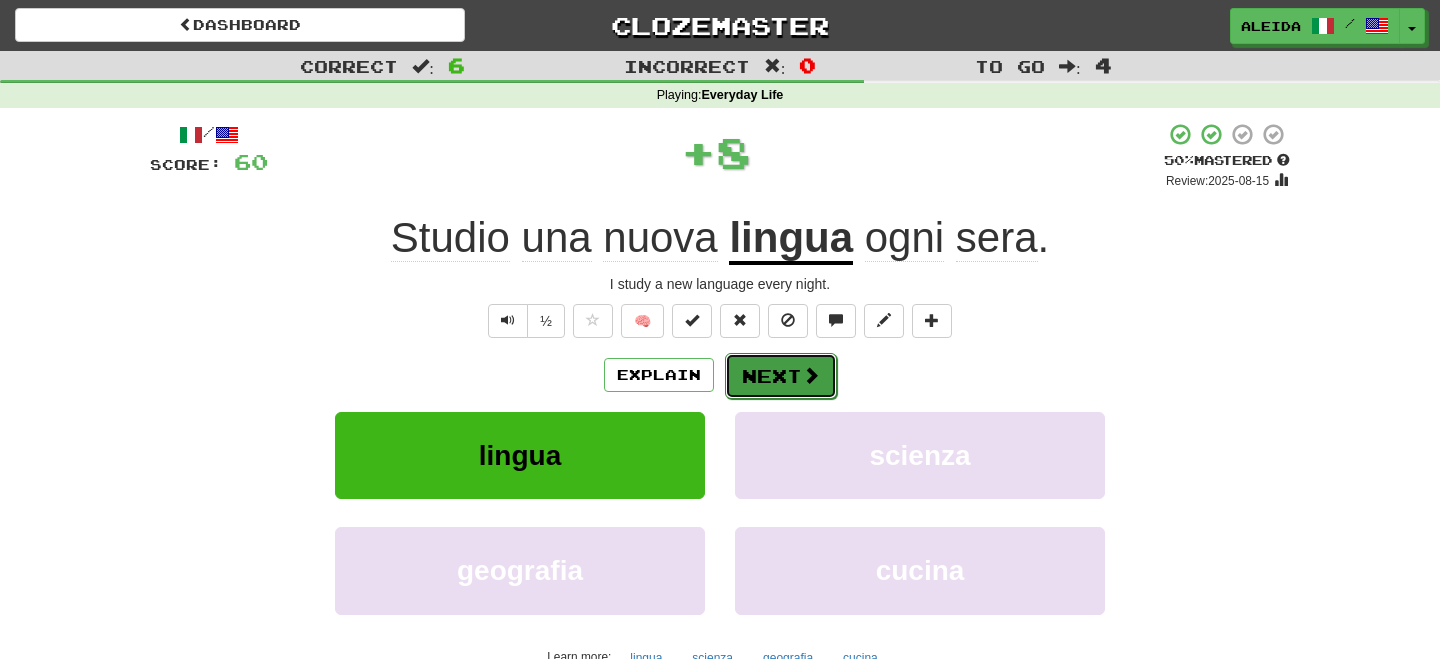 click on "Next" at bounding box center (781, 376) 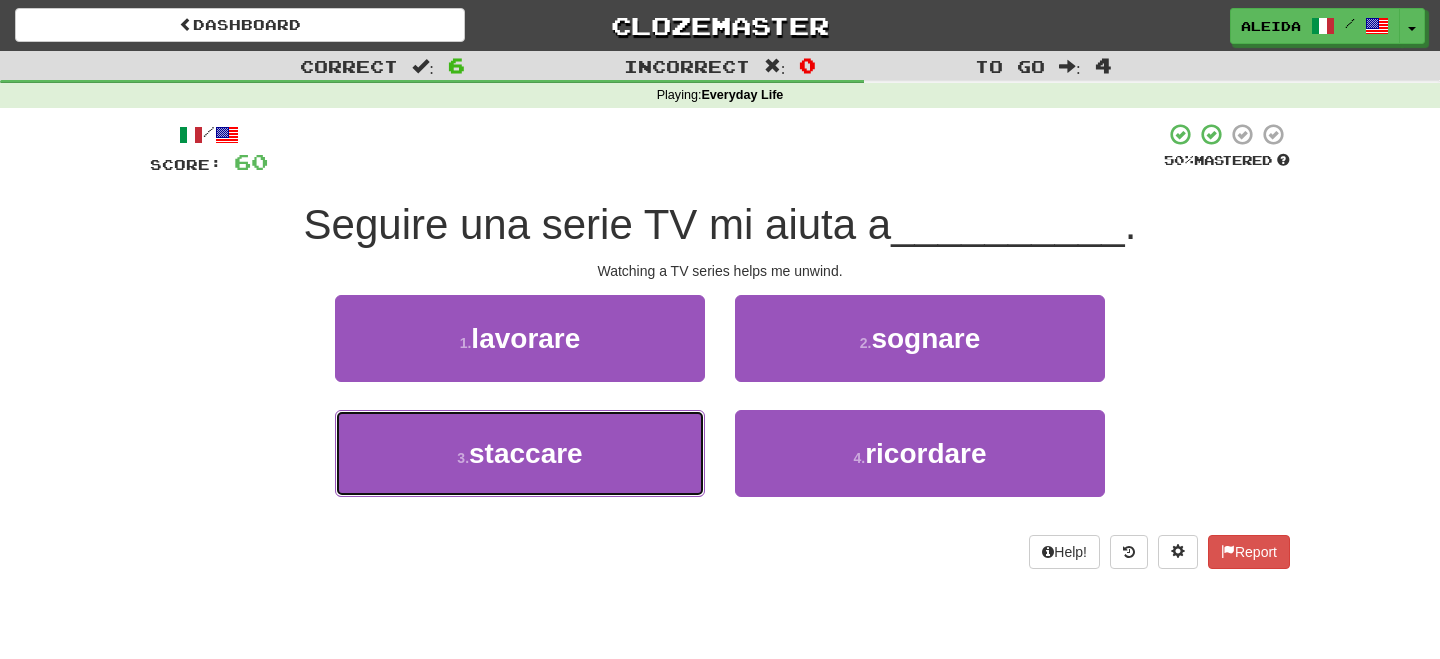 drag, startPoint x: 522, startPoint y: 461, endPoint x: 719, endPoint y: 408, distance: 204.0049 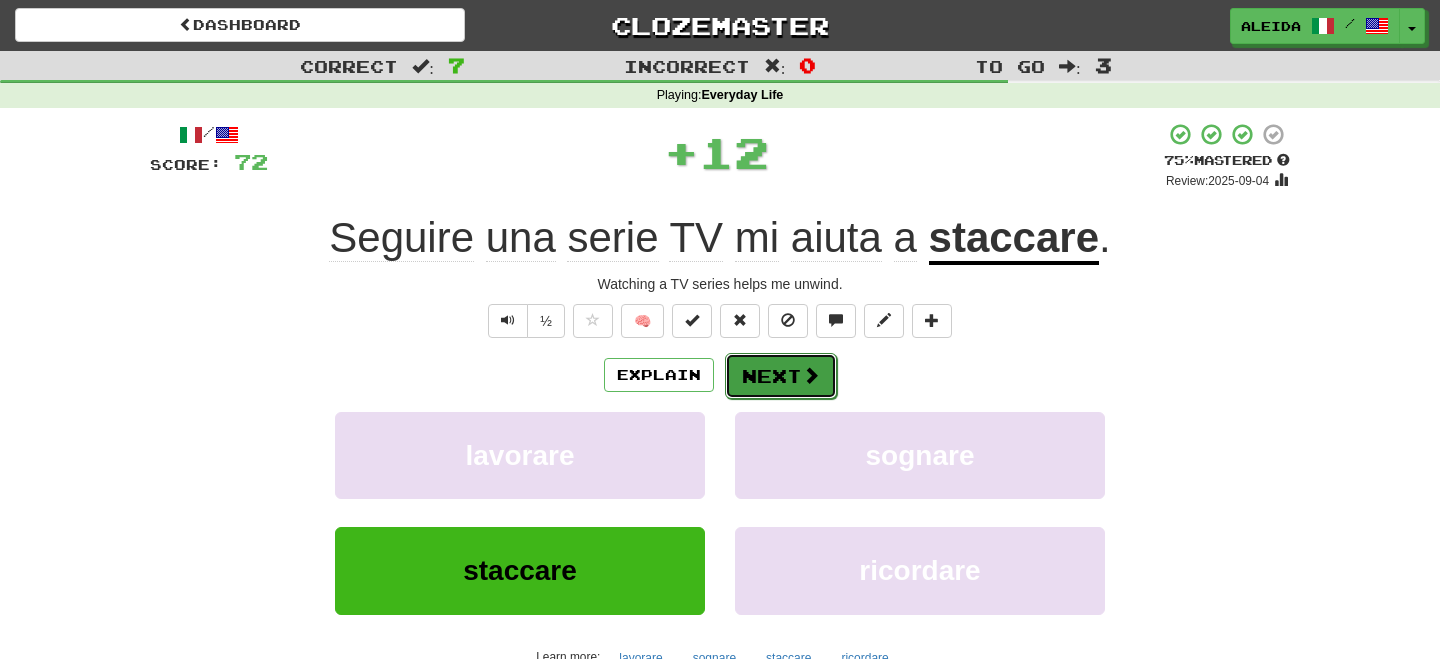 click on "Next" at bounding box center [781, 376] 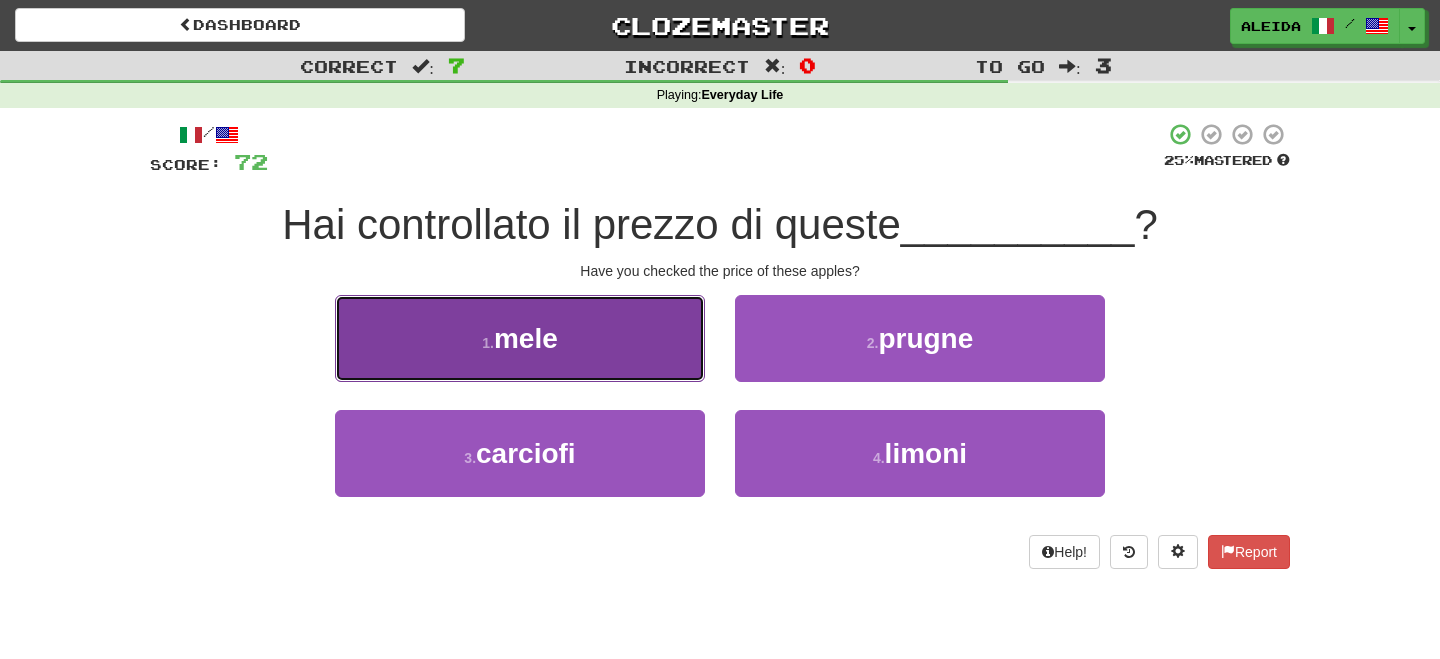 drag, startPoint x: 563, startPoint y: 358, endPoint x: 576, endPoint y: 360, distance: 13.152946 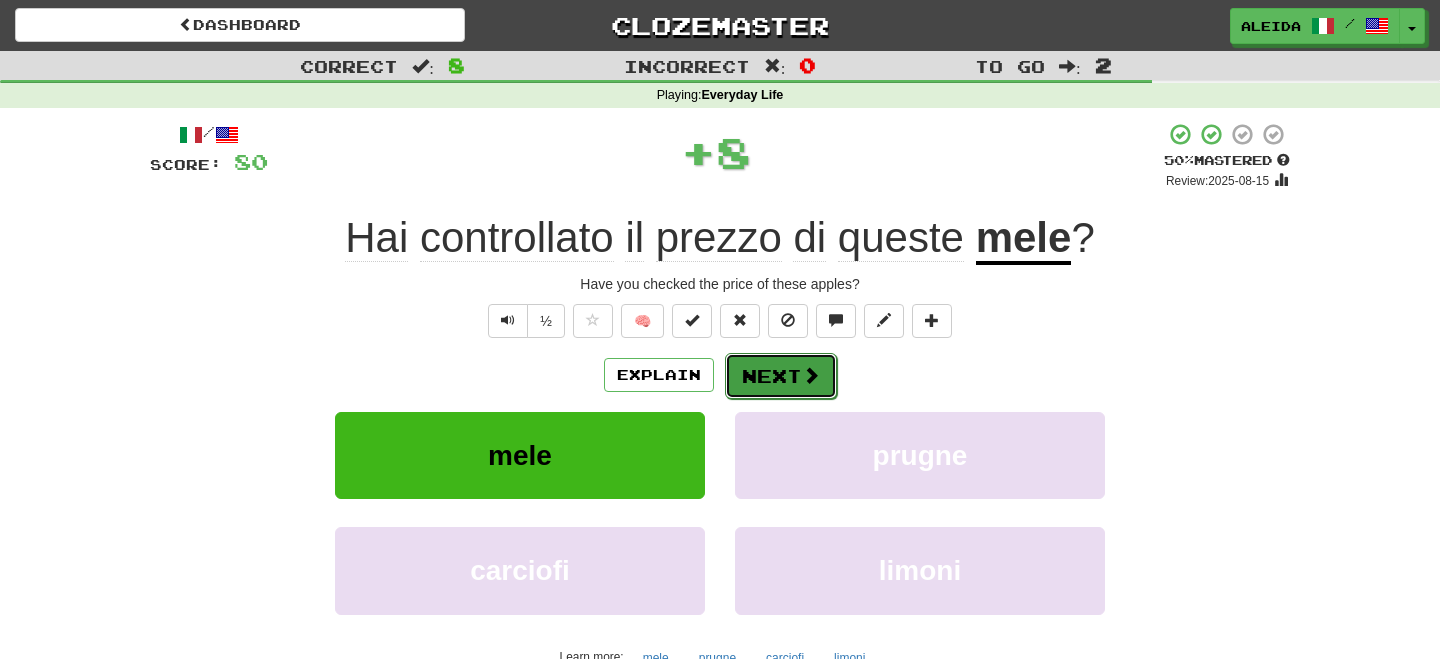 click on "Next" at bounding box center [781, 376] 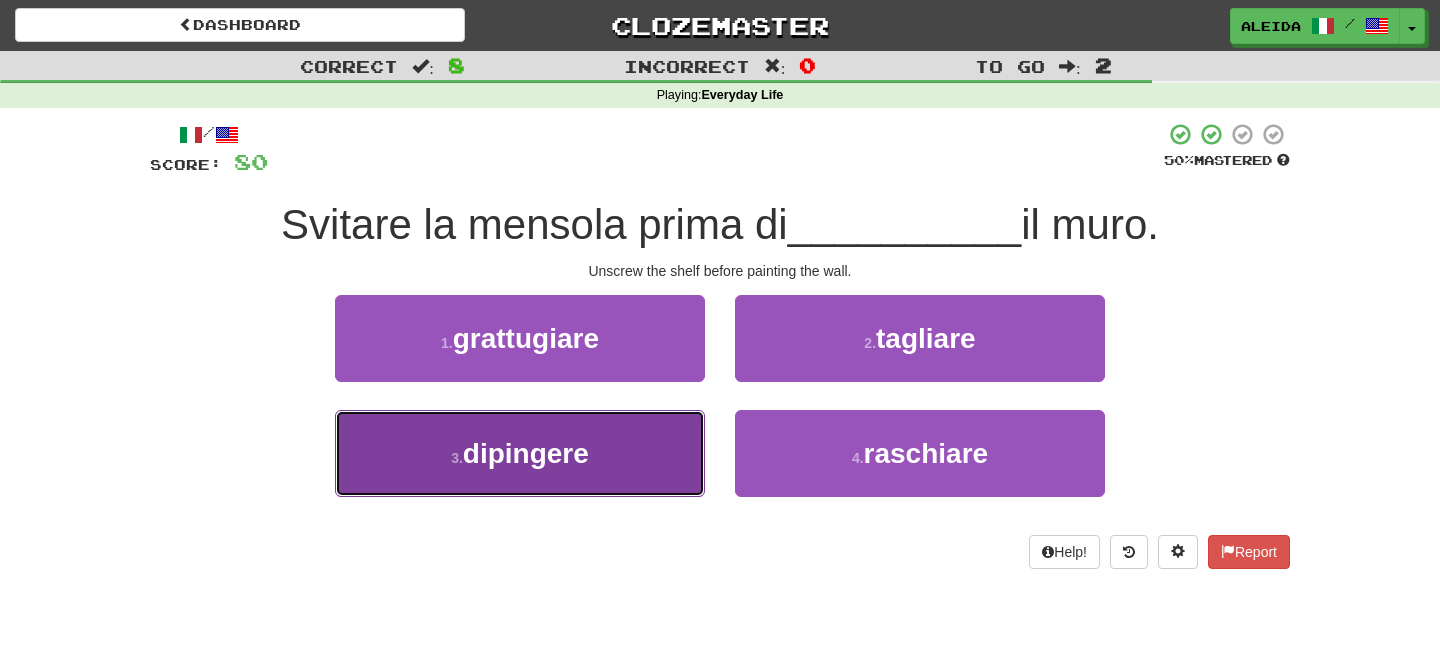 drag, startPoint x: 572, startPoint y: 464, endPoint x: 613, endPoint y: 446, distance: 44.777225 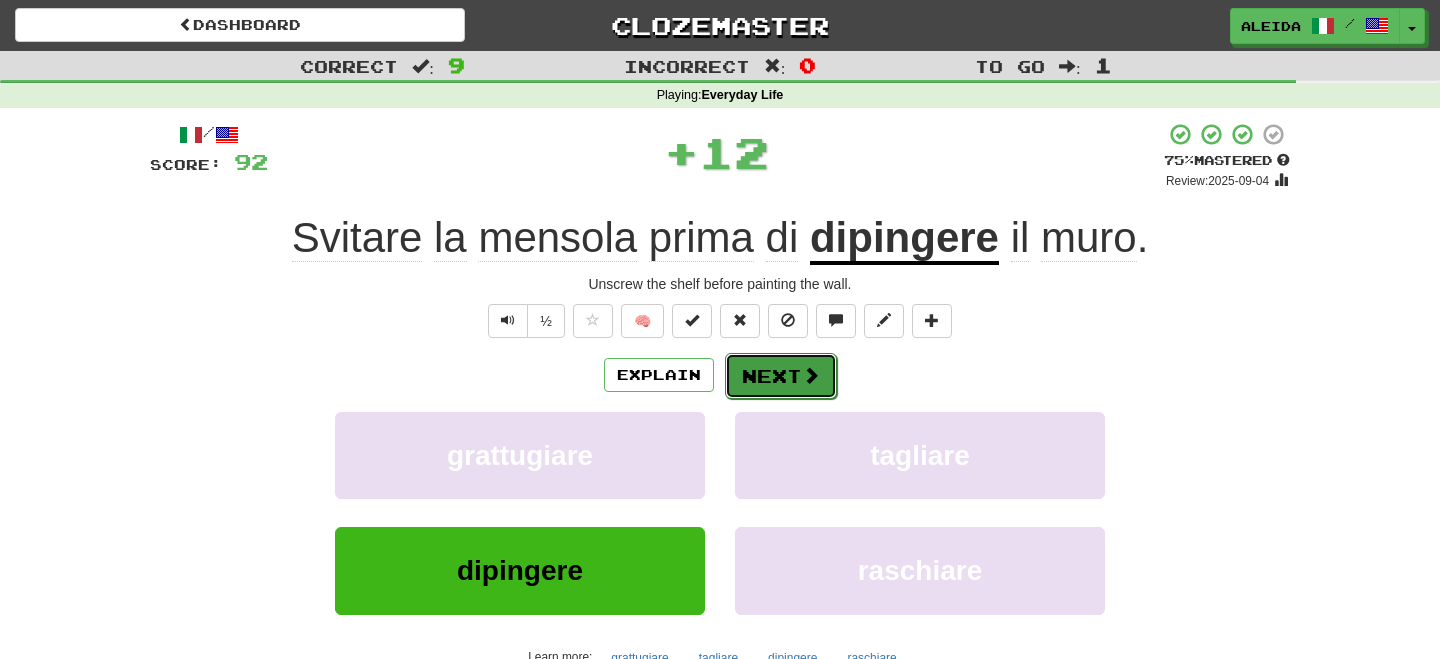 click on "Next" at bounding box center [781, 376] 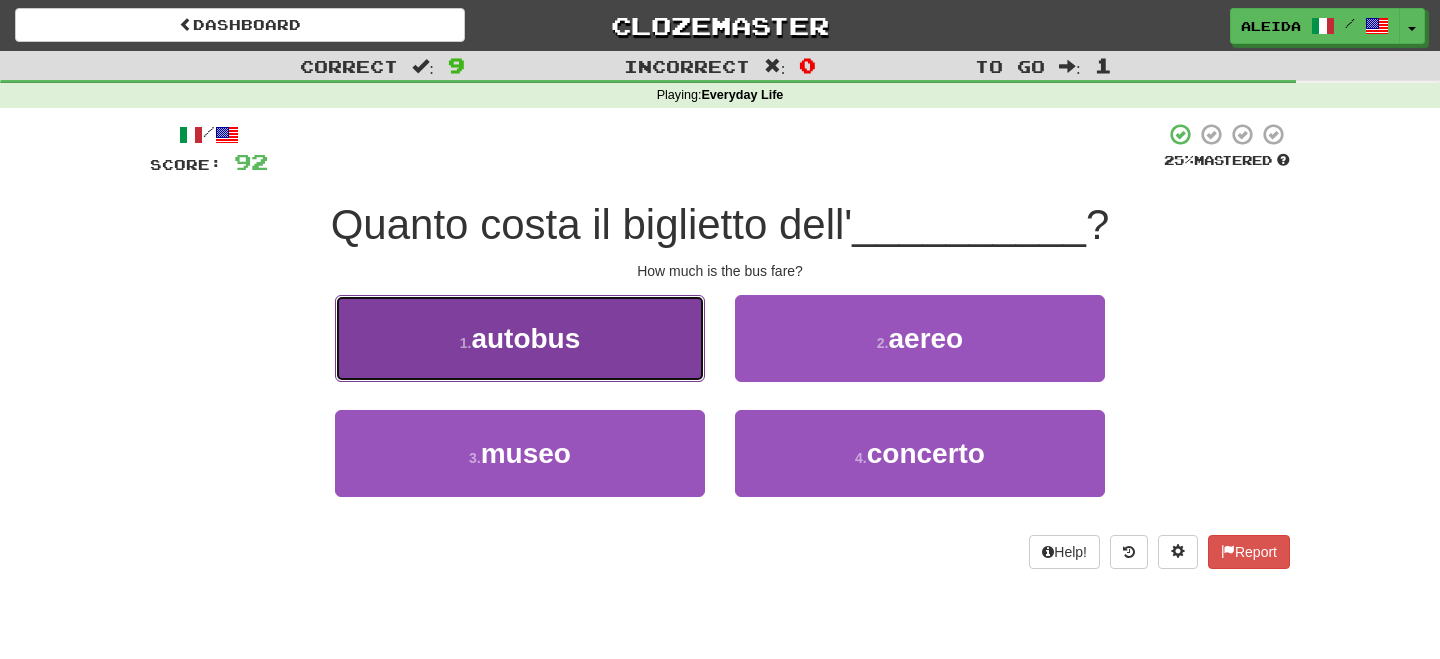 click on "1 .  autobus" at bounding box center (520, 338) 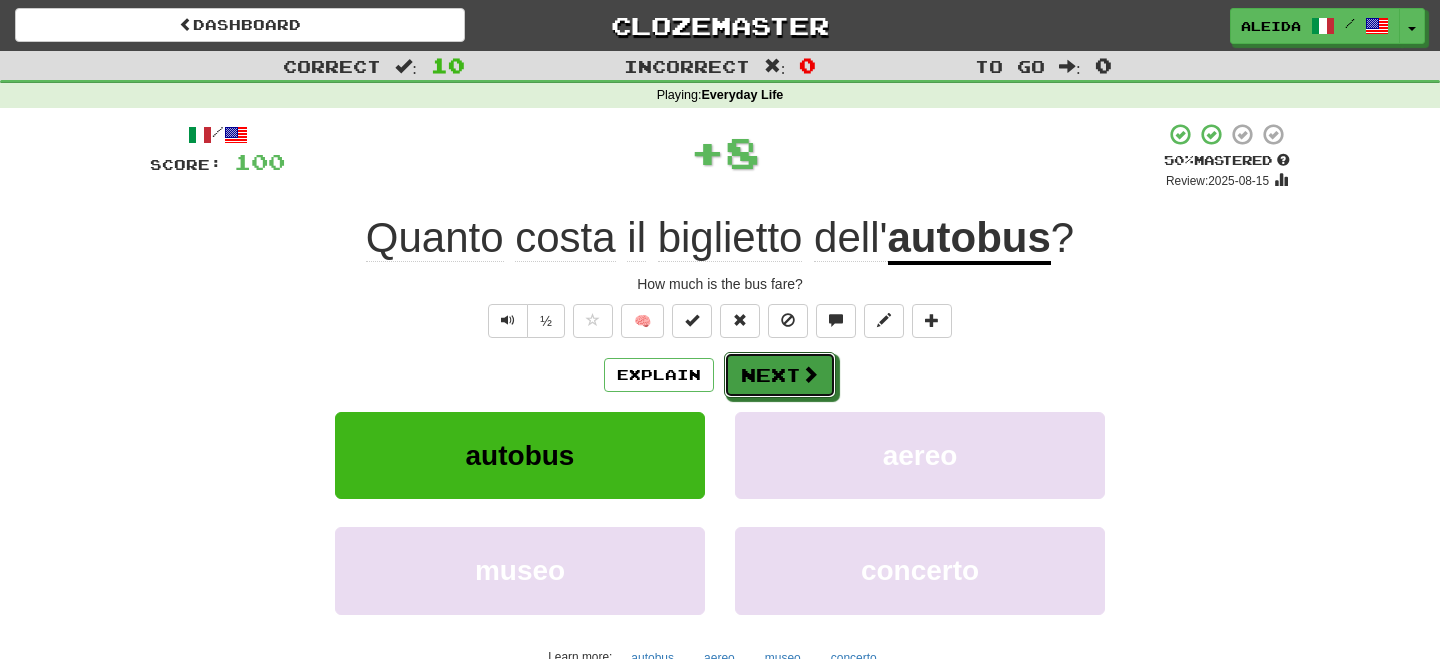 click on "Next" at bounding box center (780, 375) 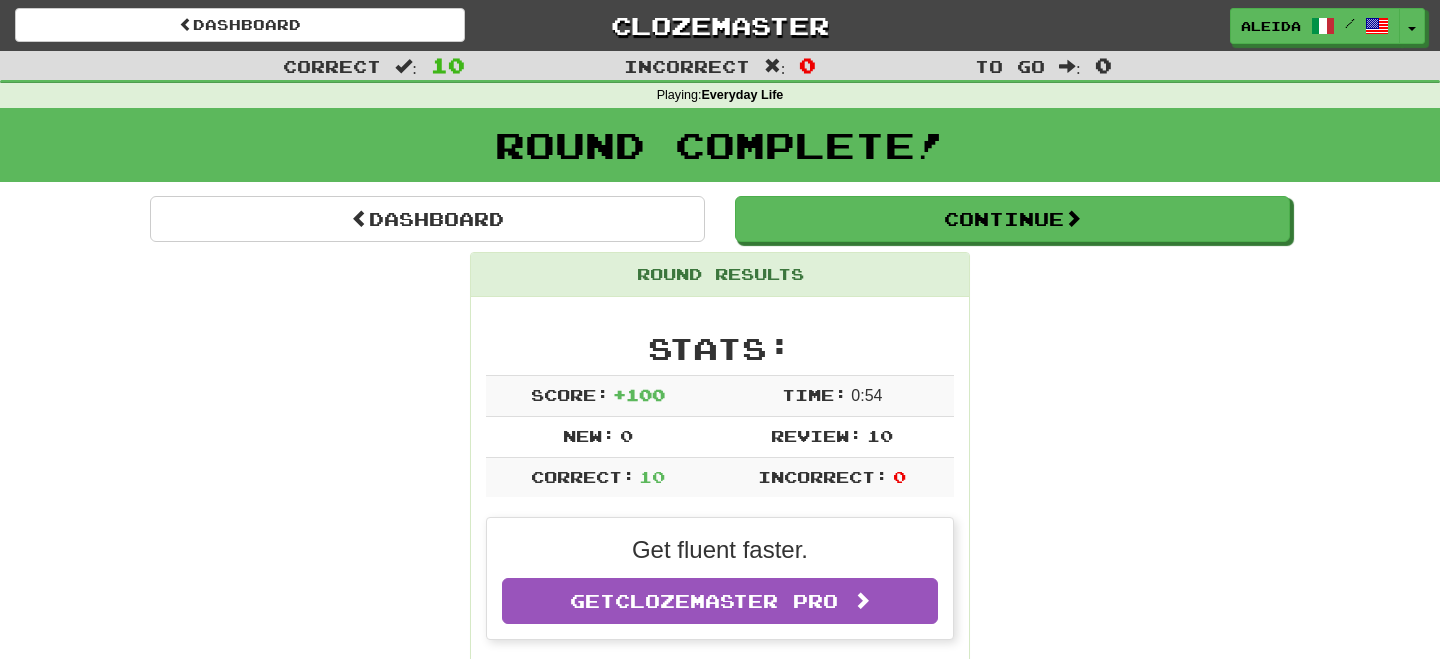 click on "Round Results" at bounding box center (720, 275) 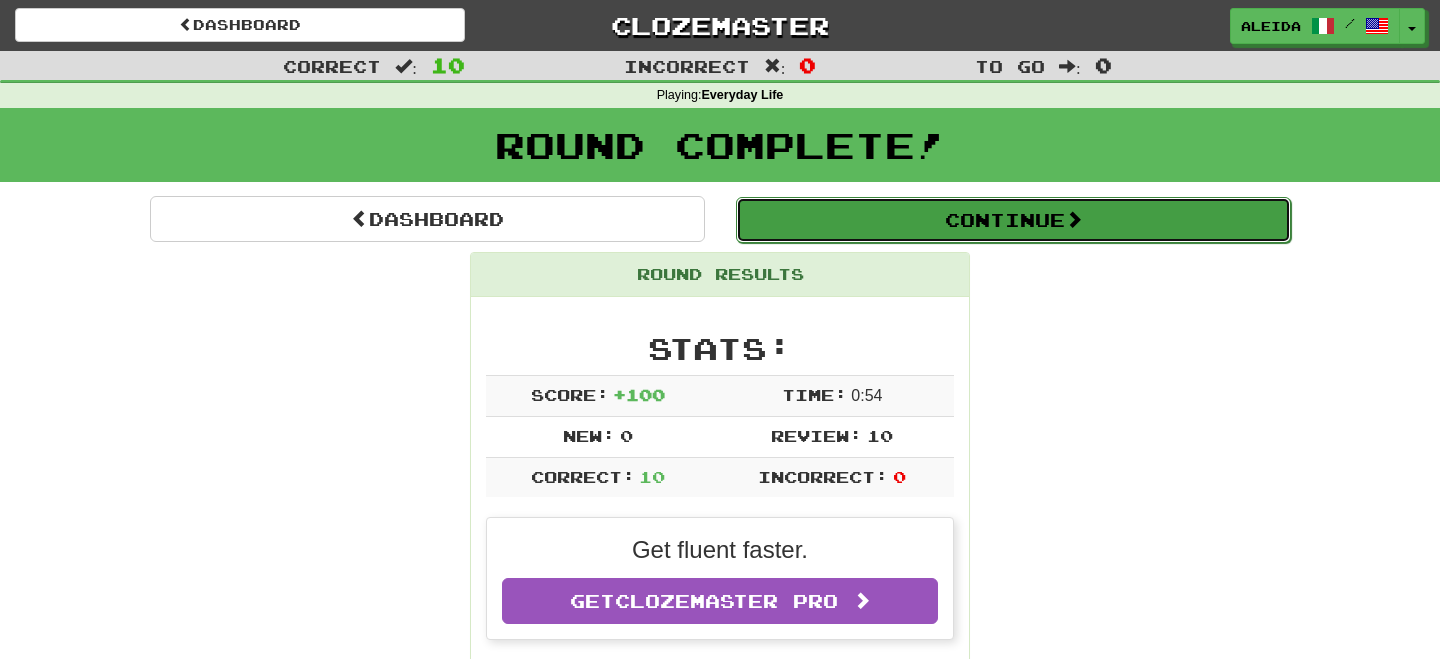 click on "Continue" at bounding box center [1013, 220] 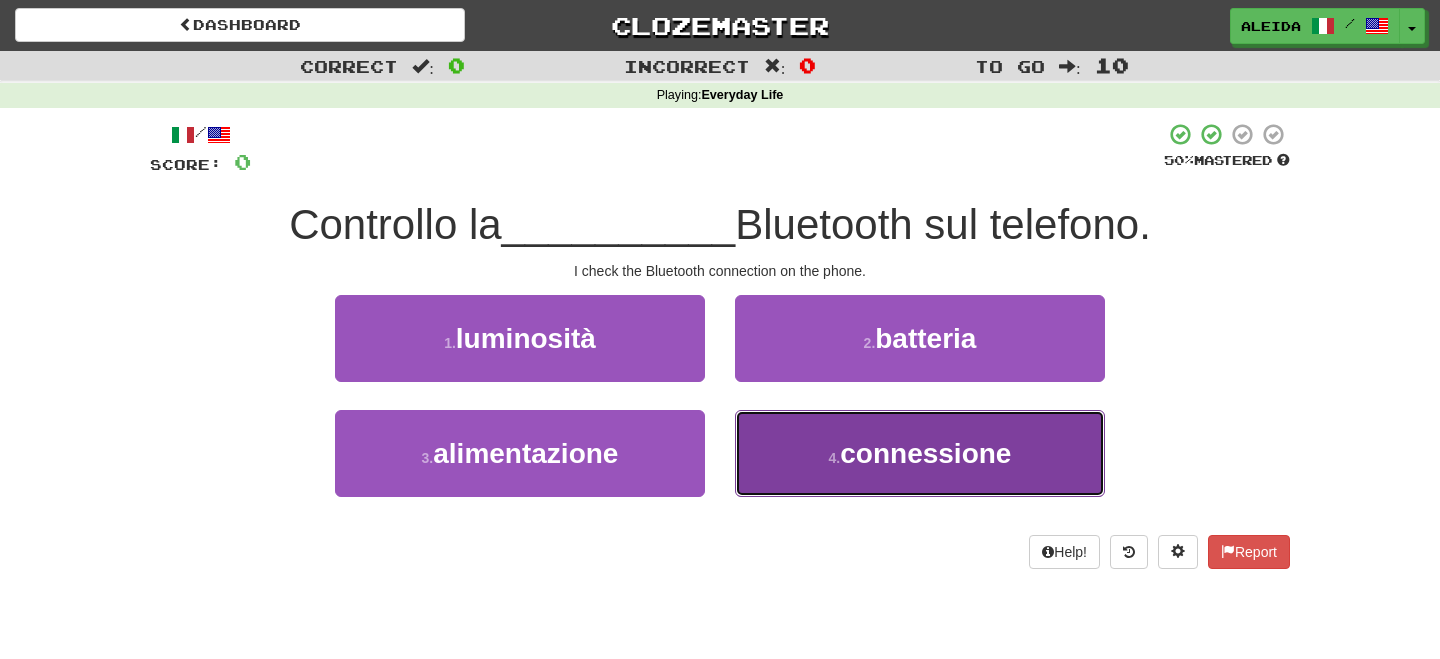 click on "connessione" at bounding box center (925, 453) 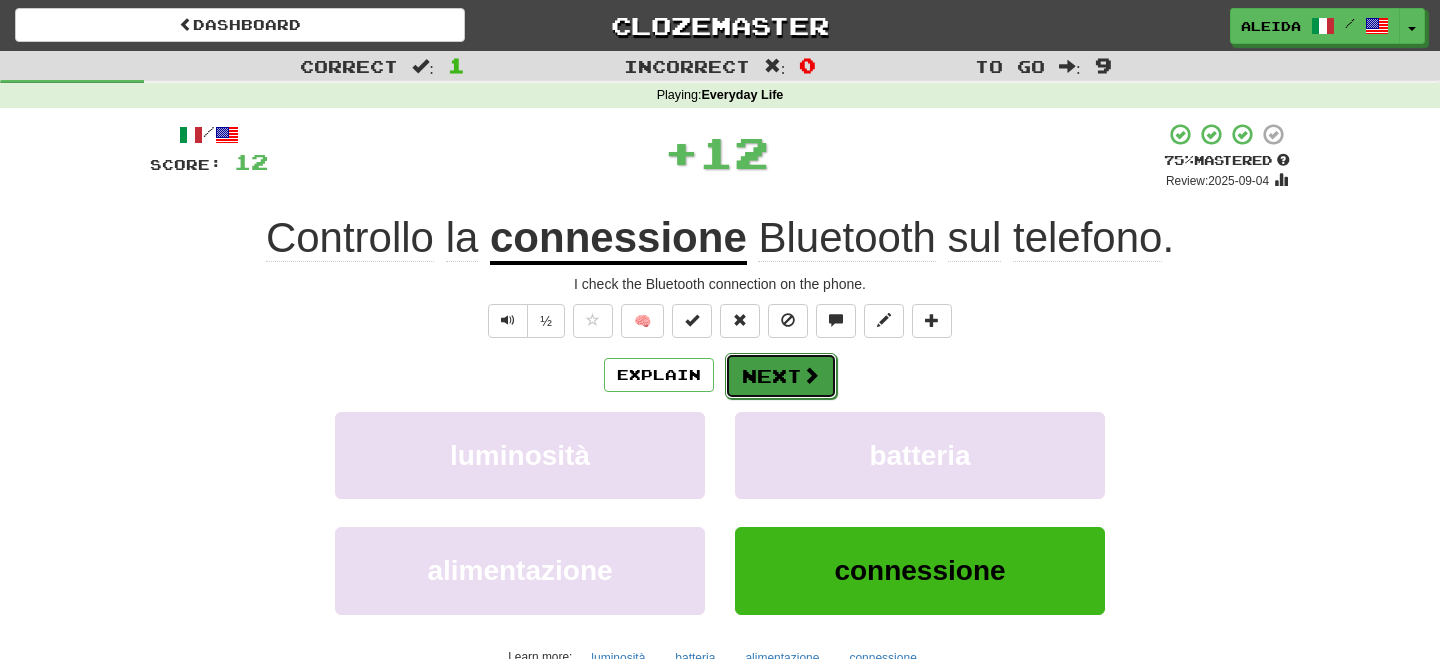 click at bounding box center (811, 375) 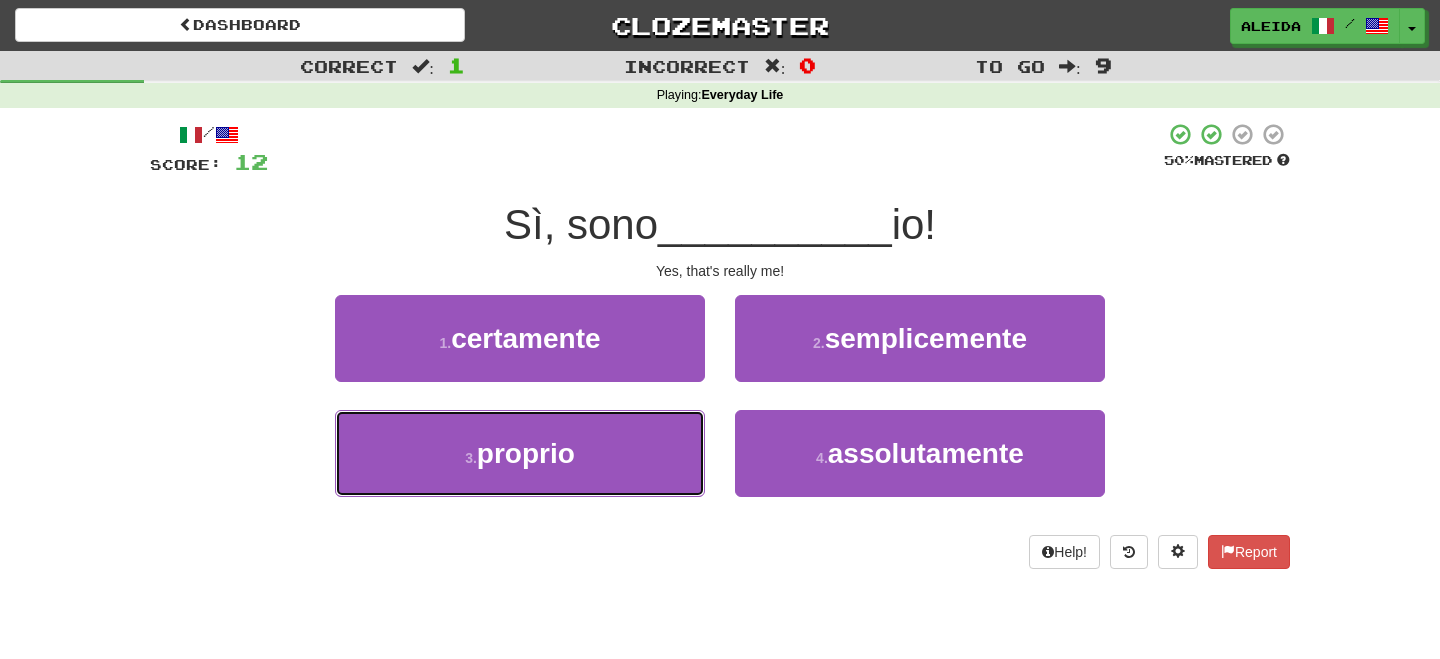 drag, startPoint x: 522, startPoint y: 478, endPoint x: 697, endPoint y: 409, distance: 188.11166 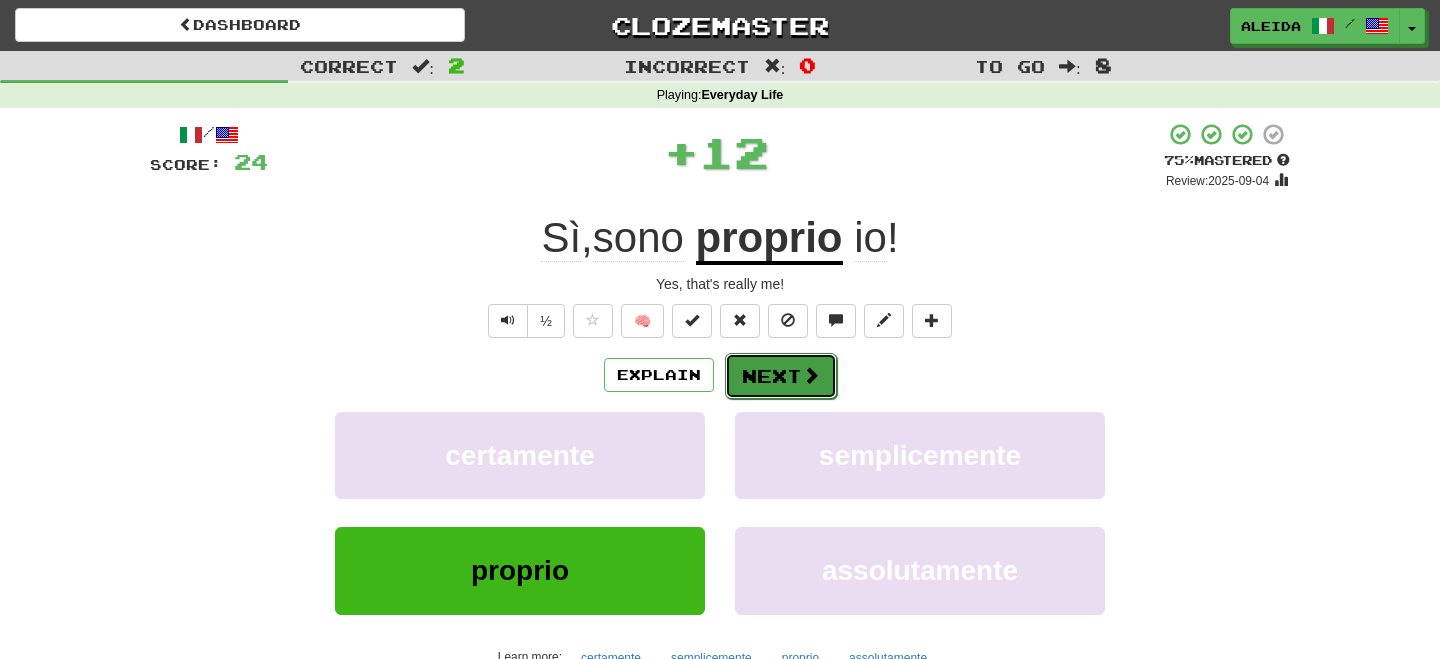 click on "Next" at bounding box center [781, 376] 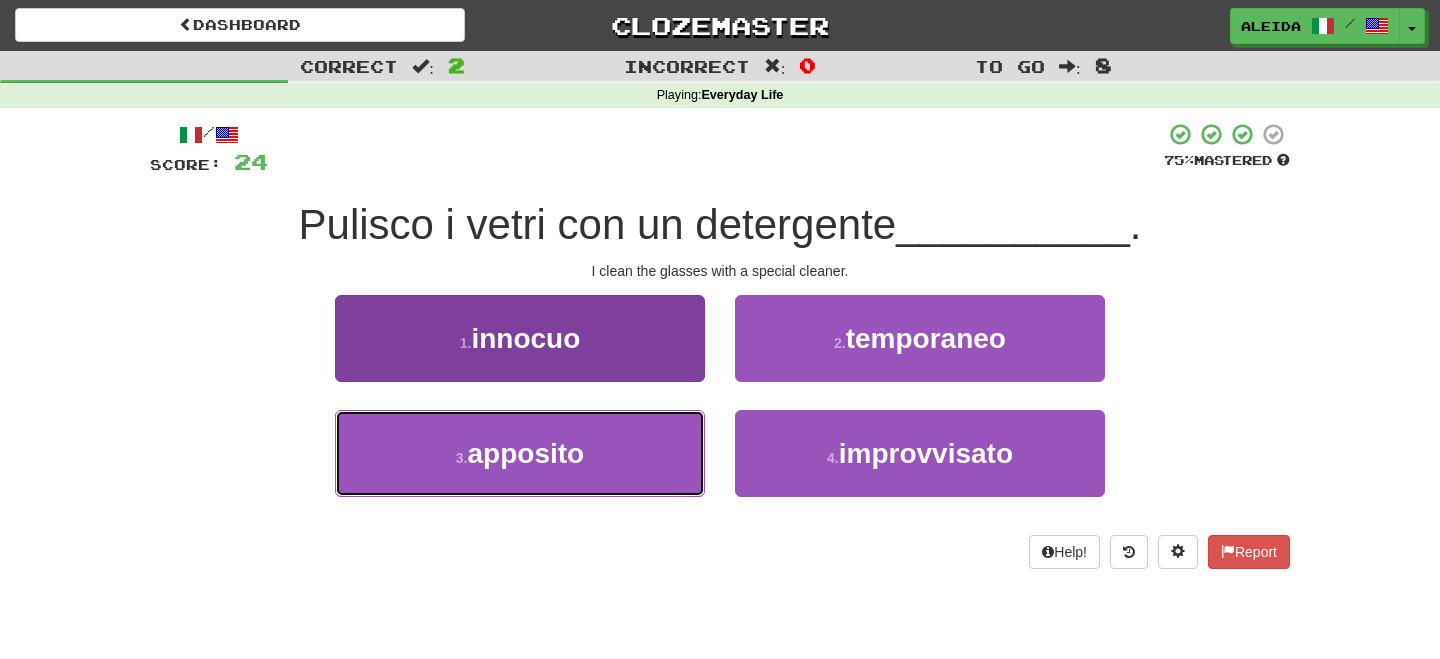 click on "apposito" at bounding box center (526, 453) 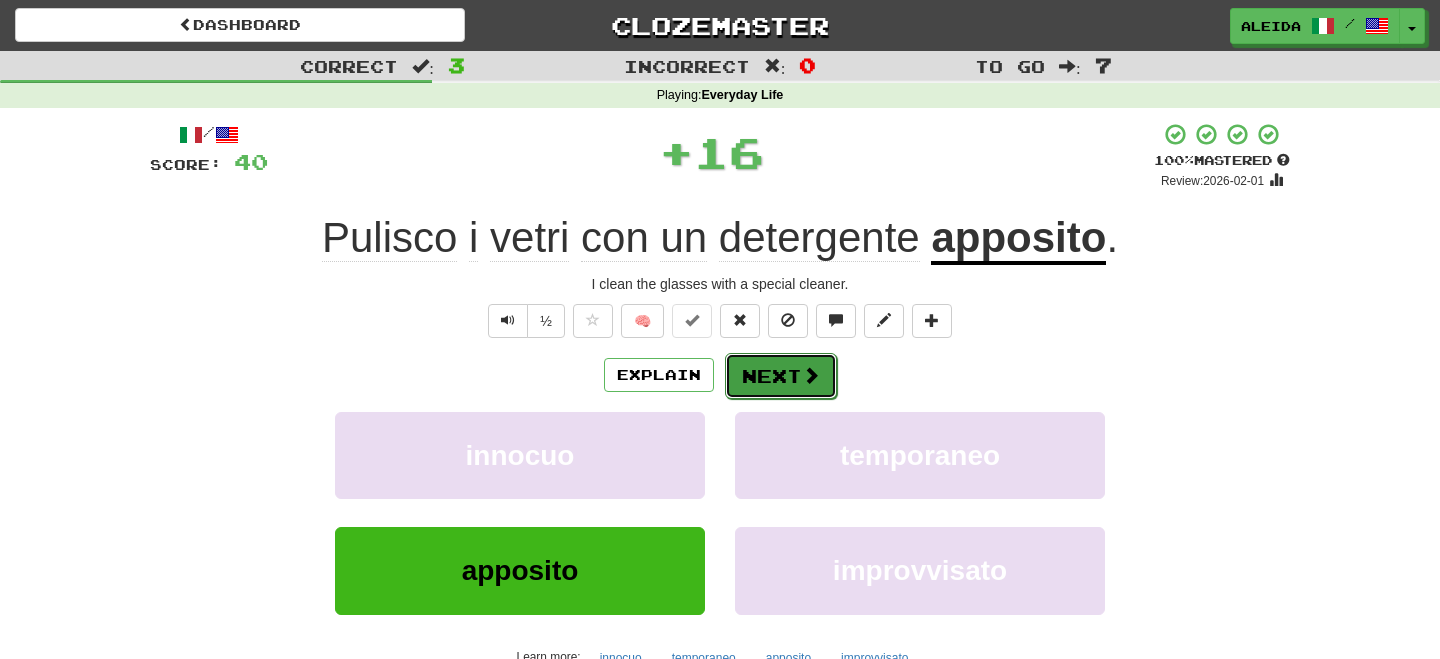 click on "Next" at bounding box center (781, 376) 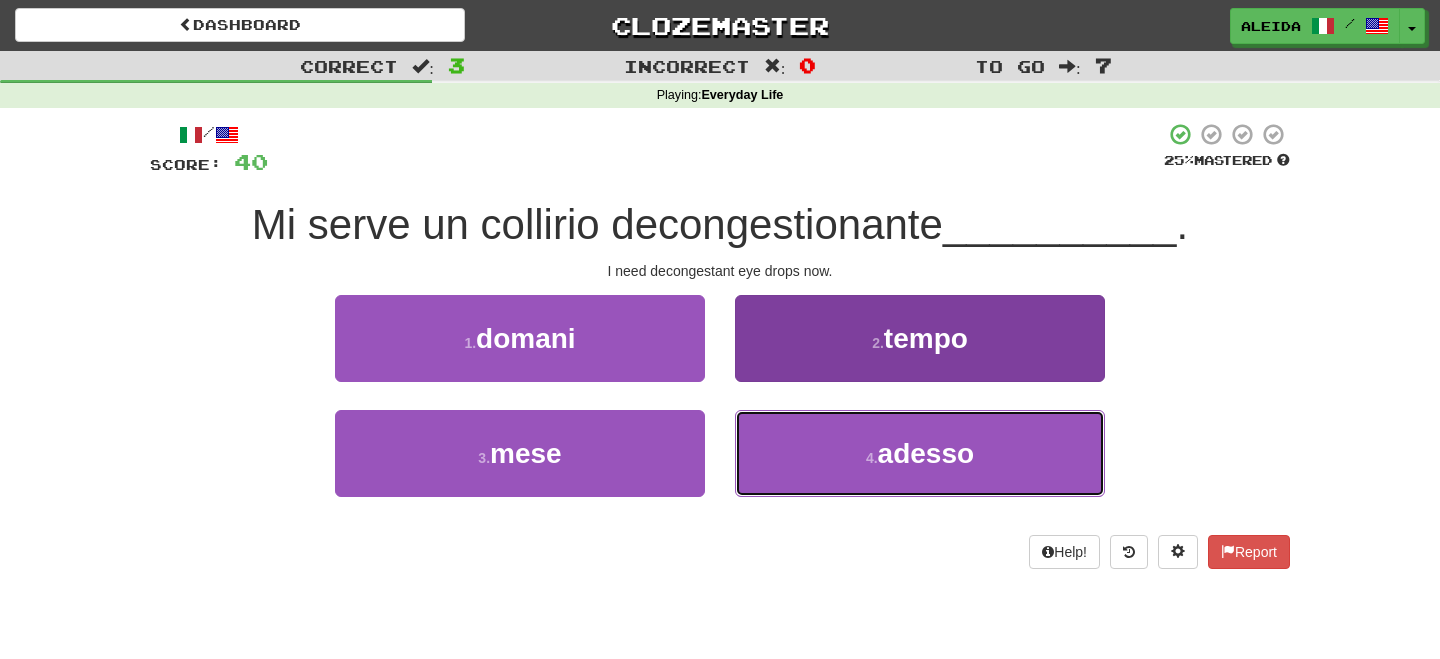 drag, startPoint x: 831, startPoint y: 454, endPoint x: 830, endPoint y: 440, distance: 14.035668 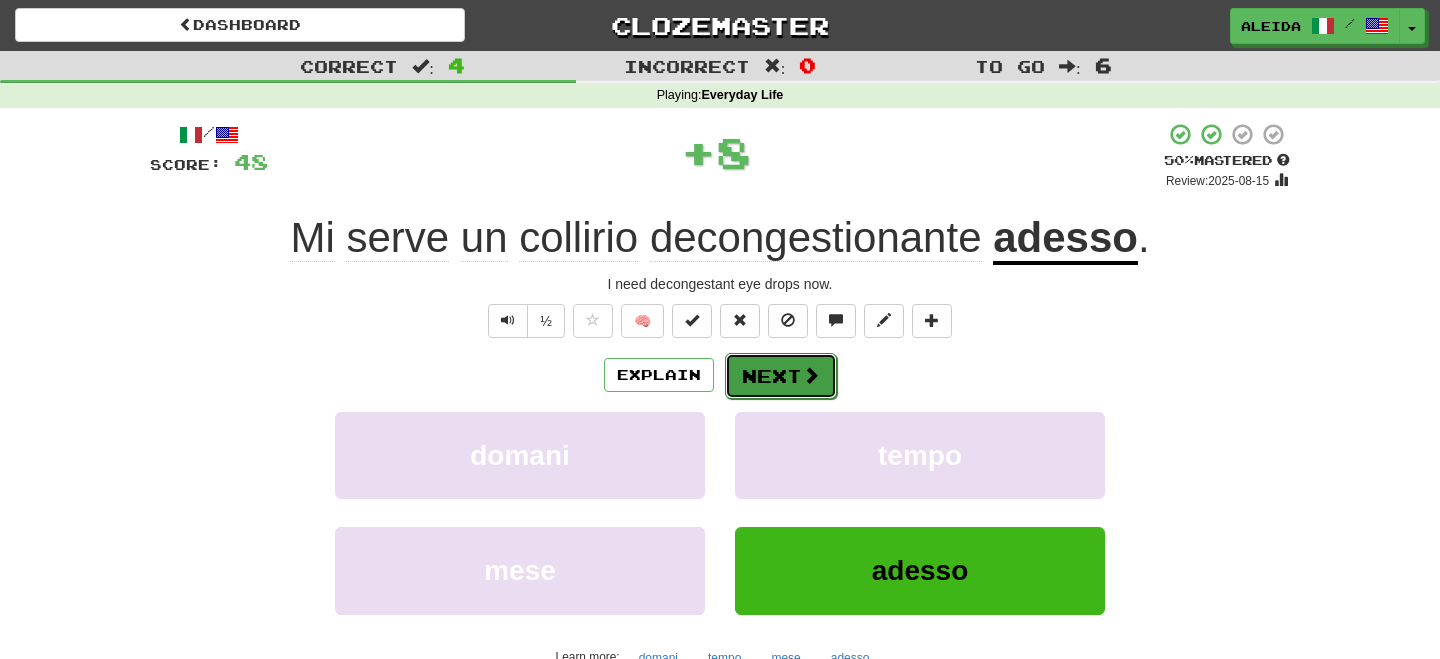 click on "Next" at bounding box center [781, 376] 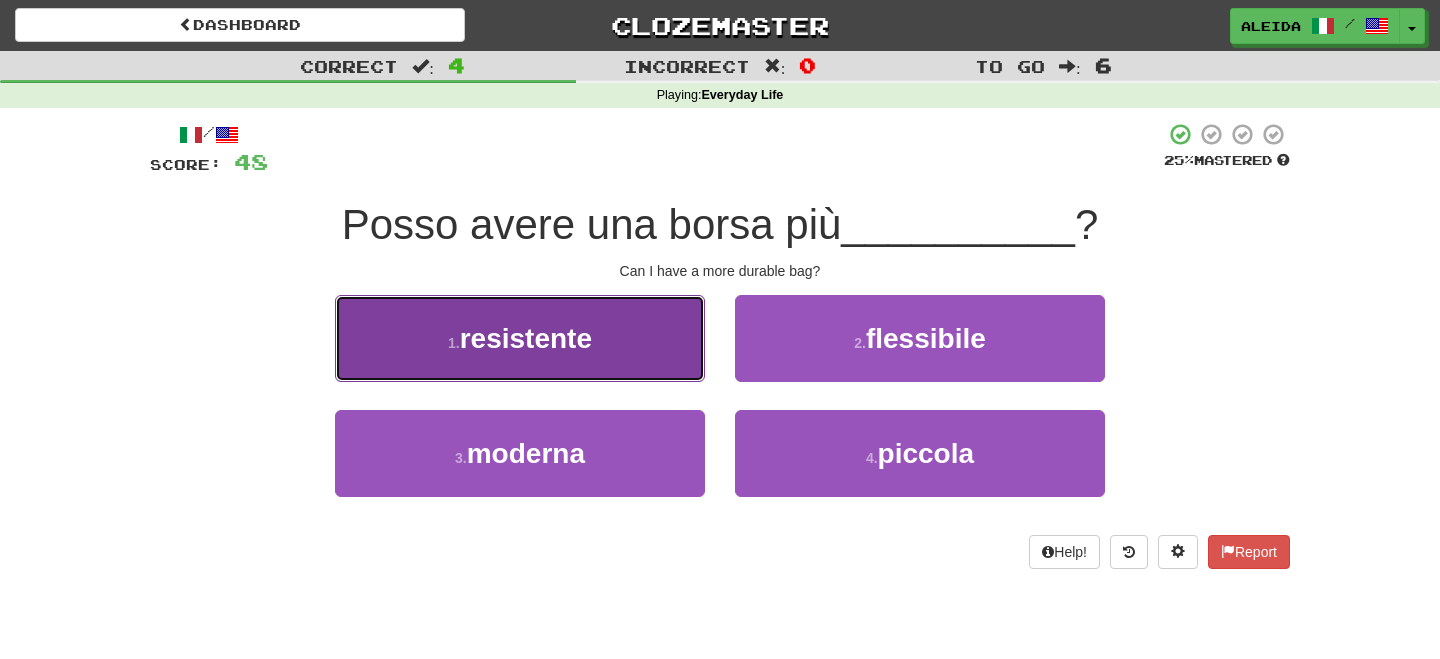 drag, startPoint x: 537, startPoint y: 355, endPoint x: 557, endPoint y: 358, distance: 20.22375 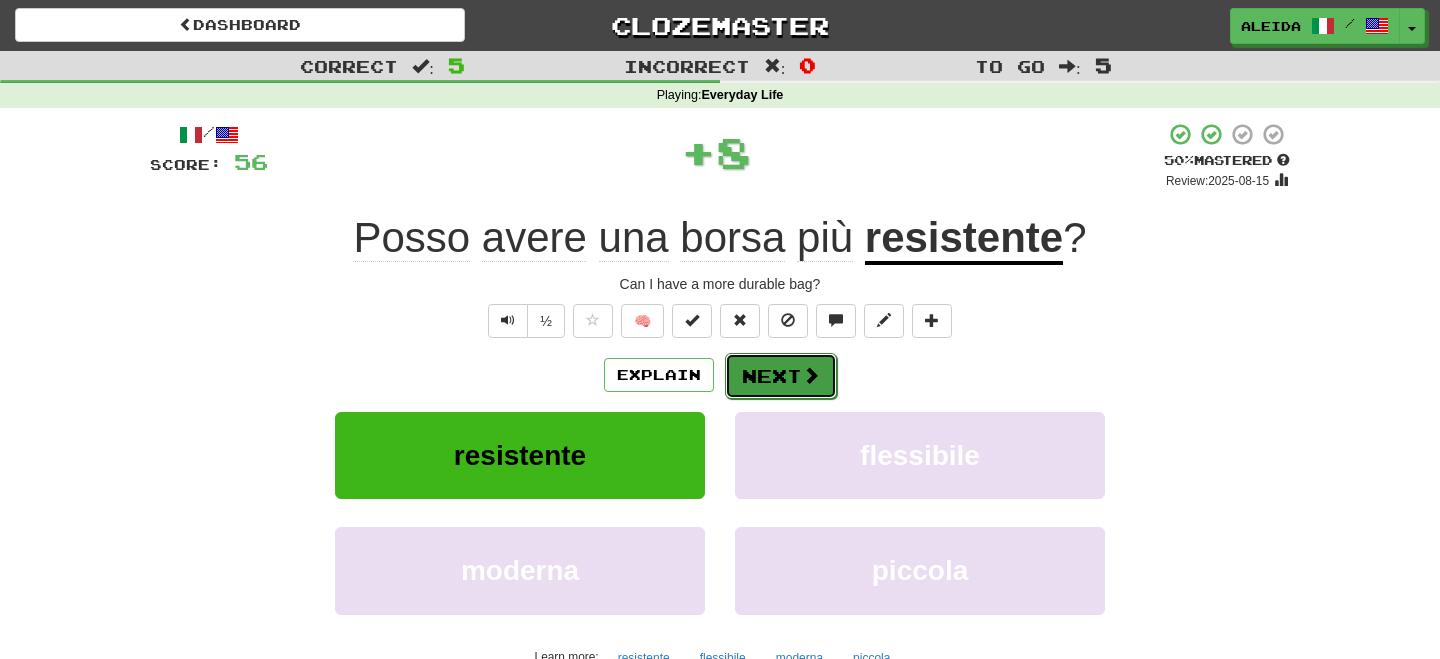click on "Next" at bounding box center (781, 376) 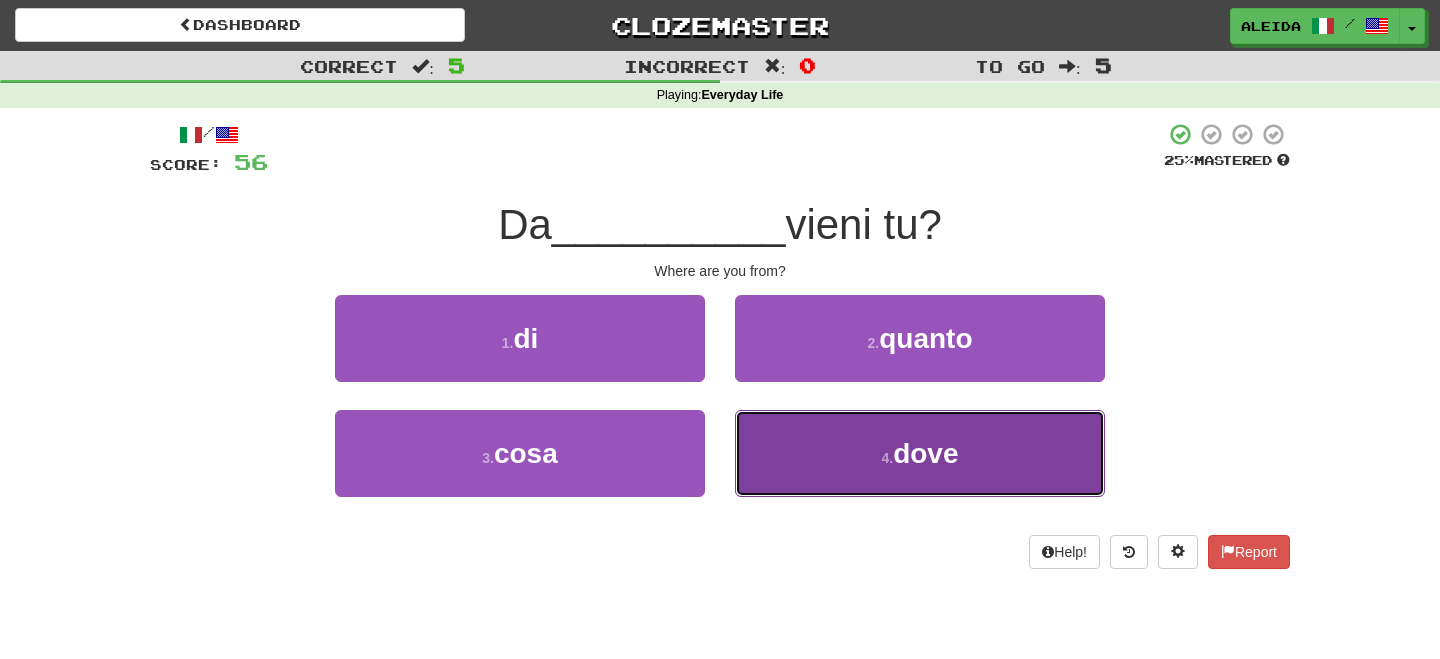 drag, startPoint x: 867, startPoint y: 463, endPoint x: 794, endPoint y: 398, distance: 97.74457 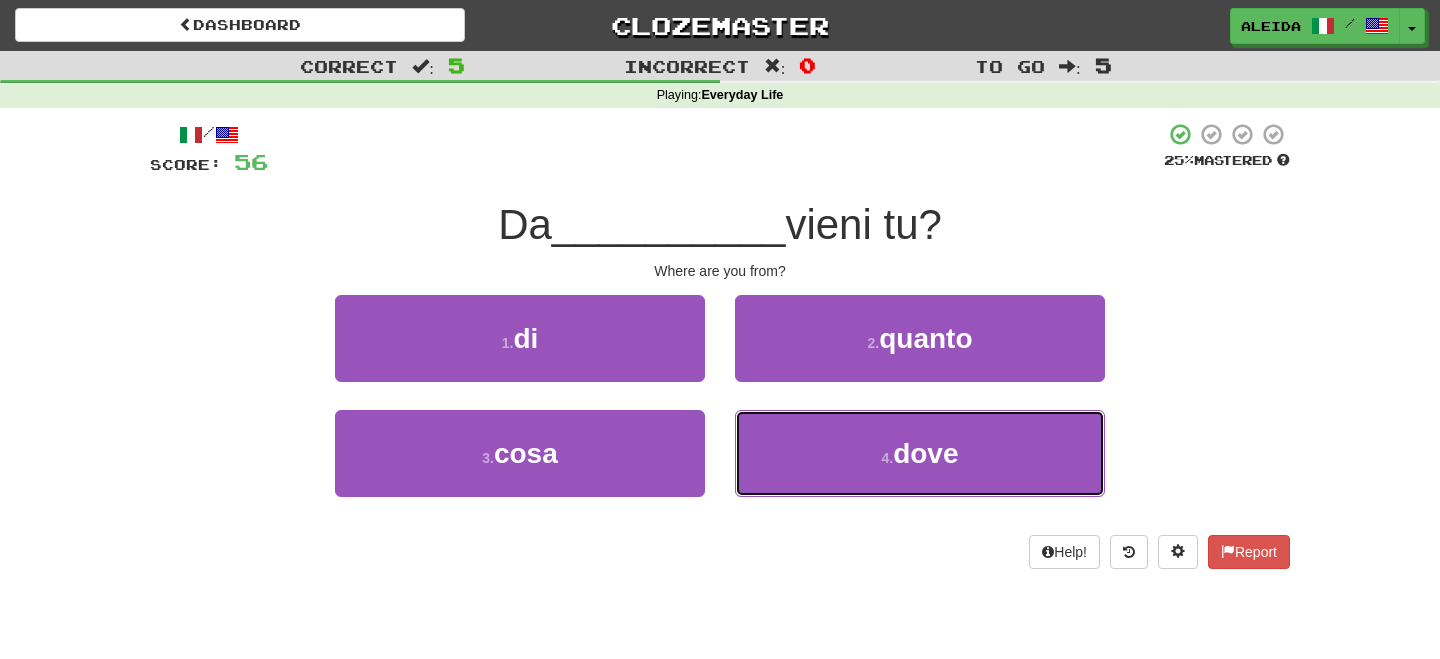 click on "4 .  dove" at bounding box center [920, 453] 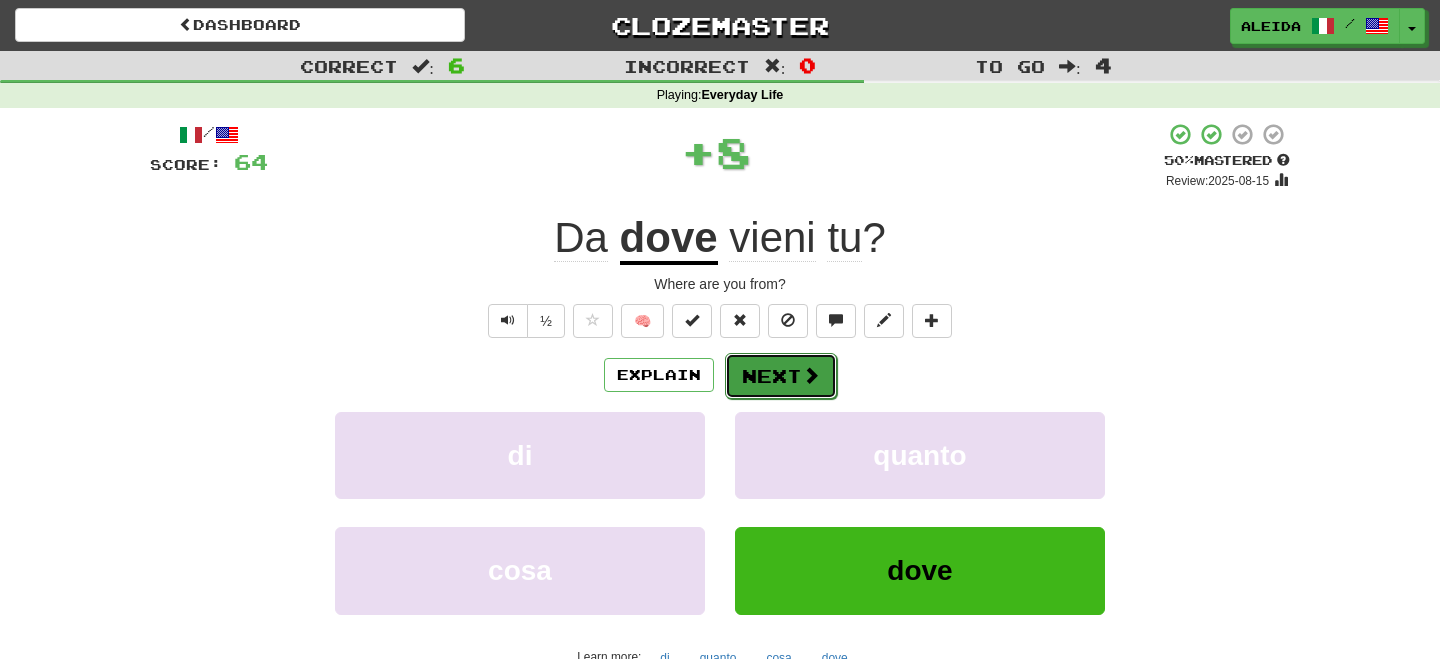 click on "Next" at bounding box center [781, 376] 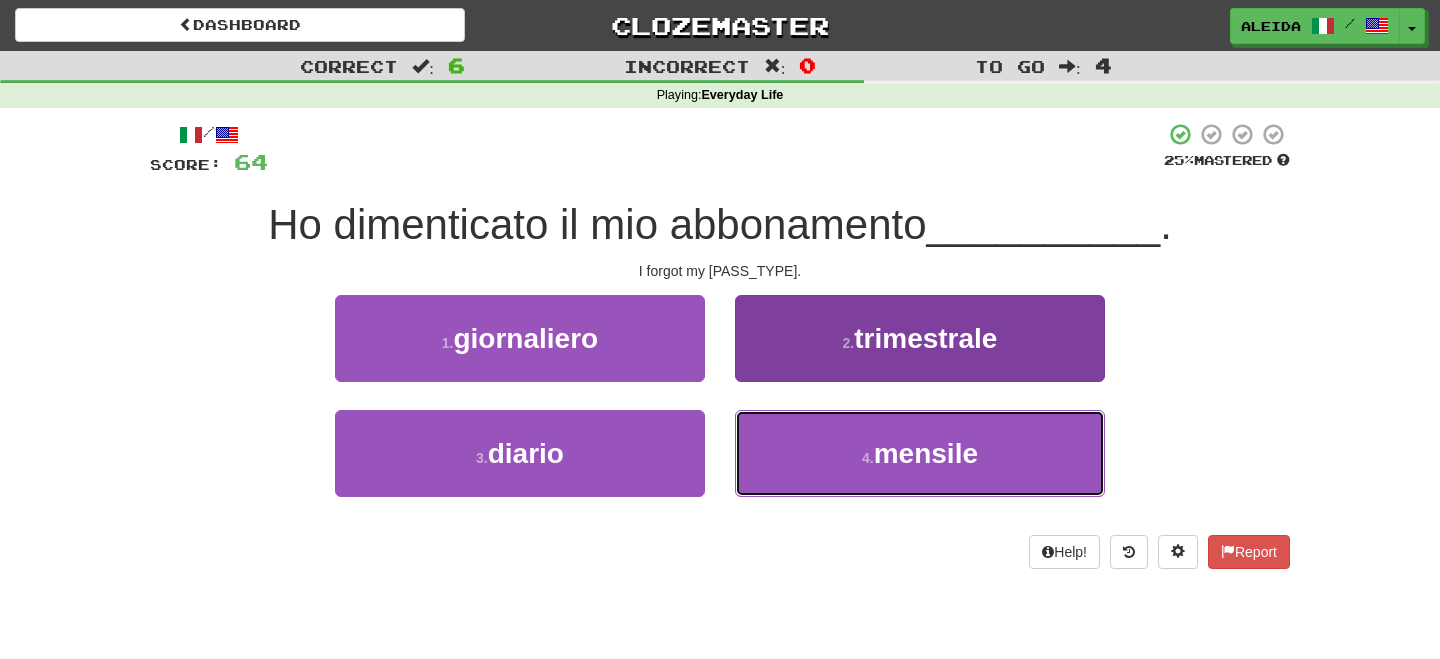 click on "4 .  mensile" at bounding box center (920, 453) 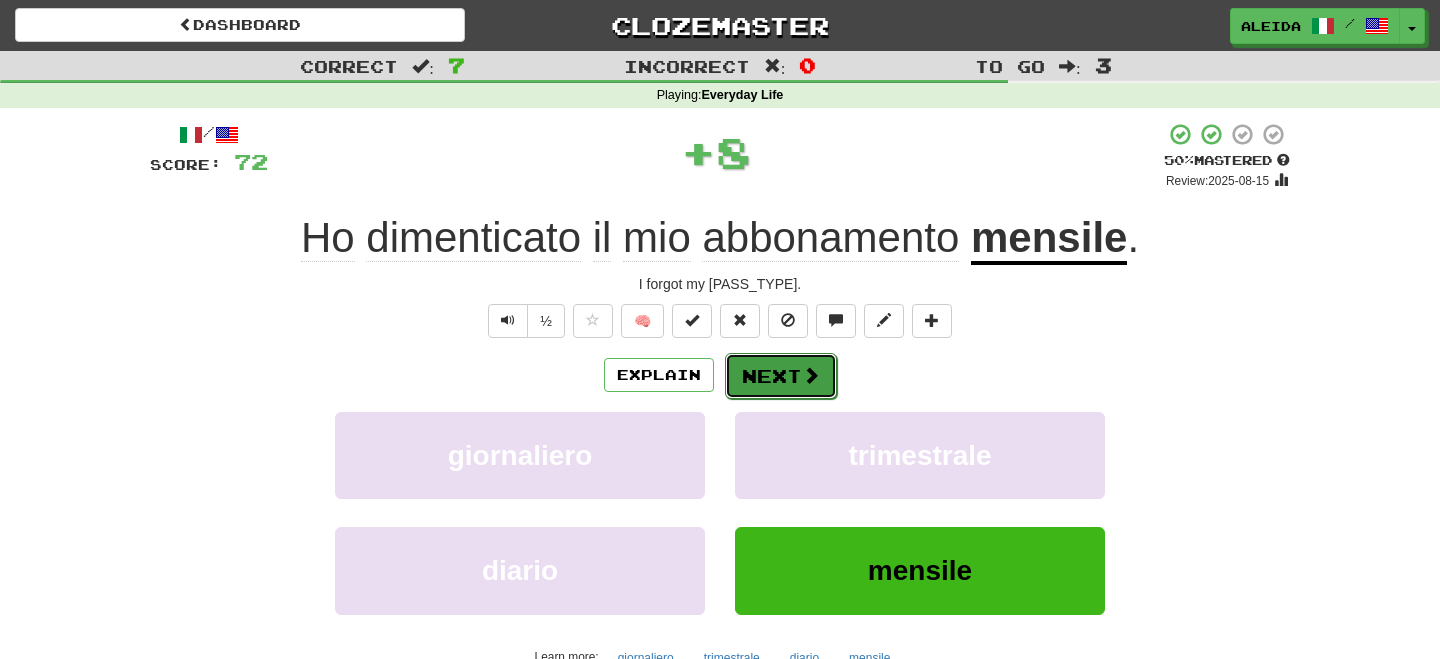 click on "Next" at bounding box center (781, 376) 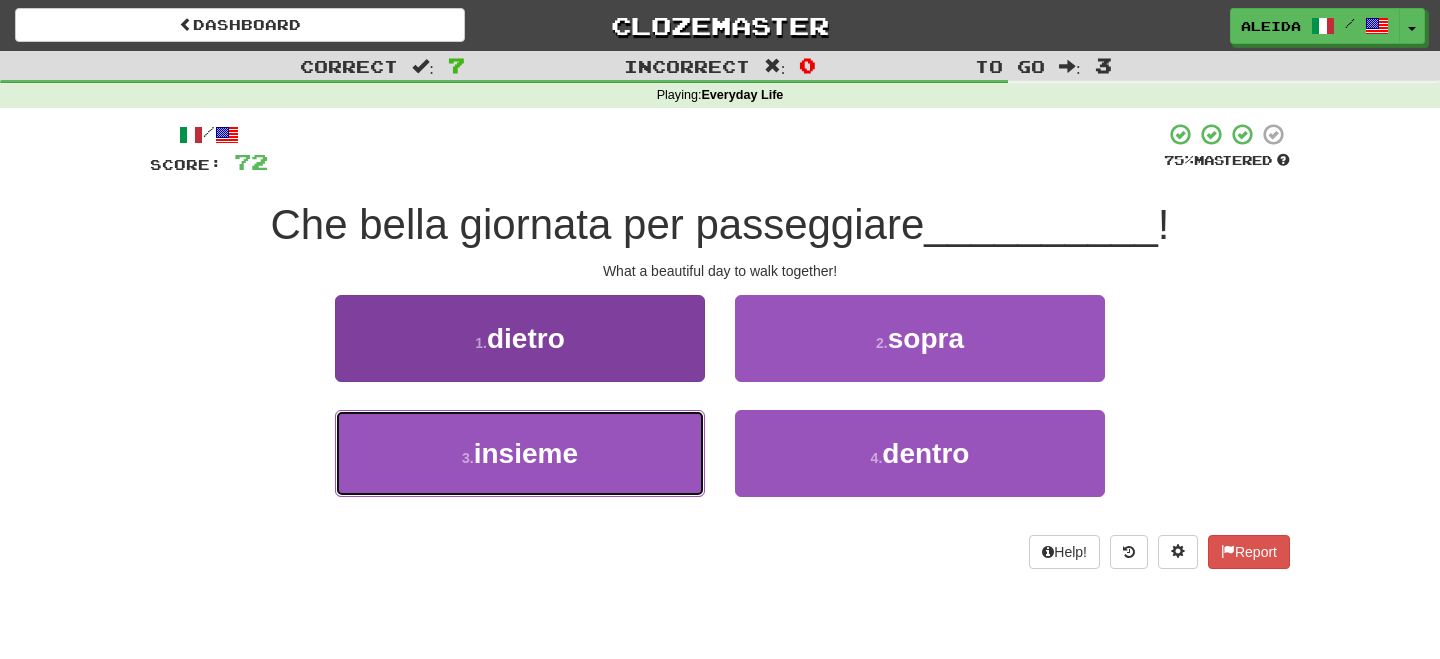 click on "3 .  insieme" at bounding box center [520, 453] 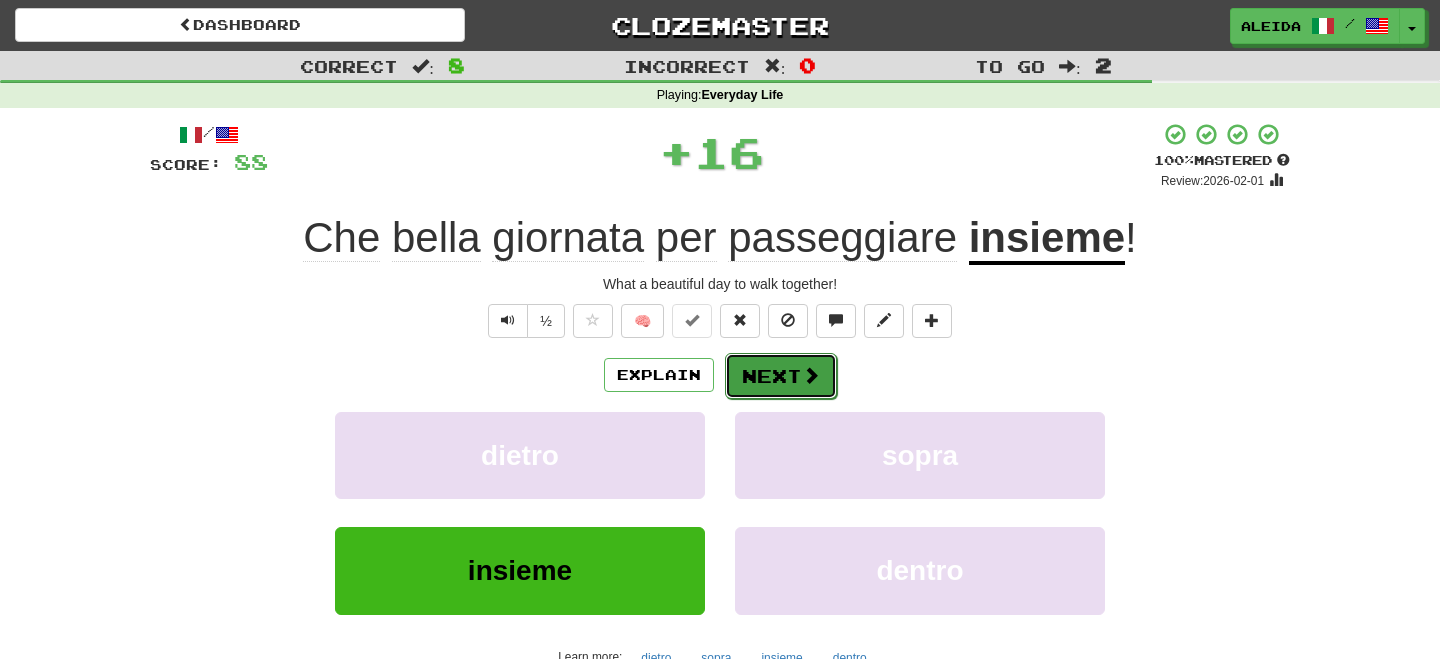 click on "Next" at bounding box center (781, 376) 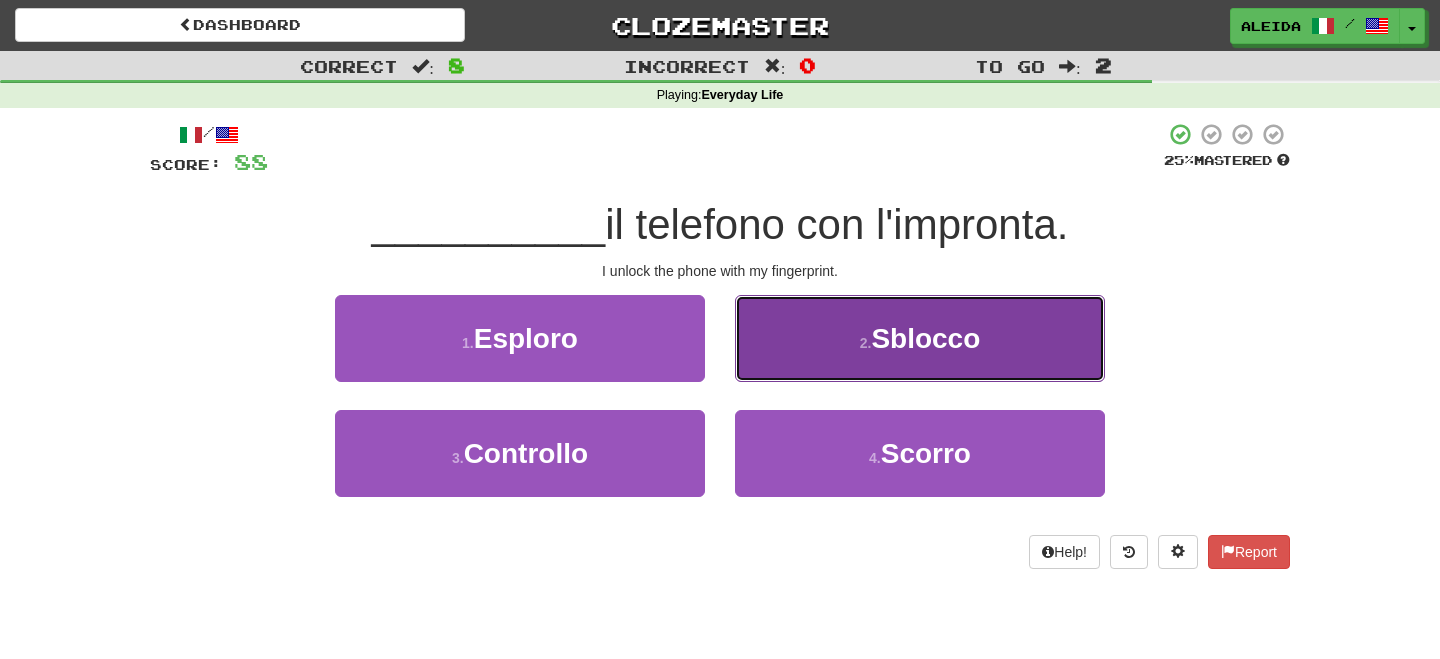 click on "2 .  Sblocco" at bounding box center (920, 338) 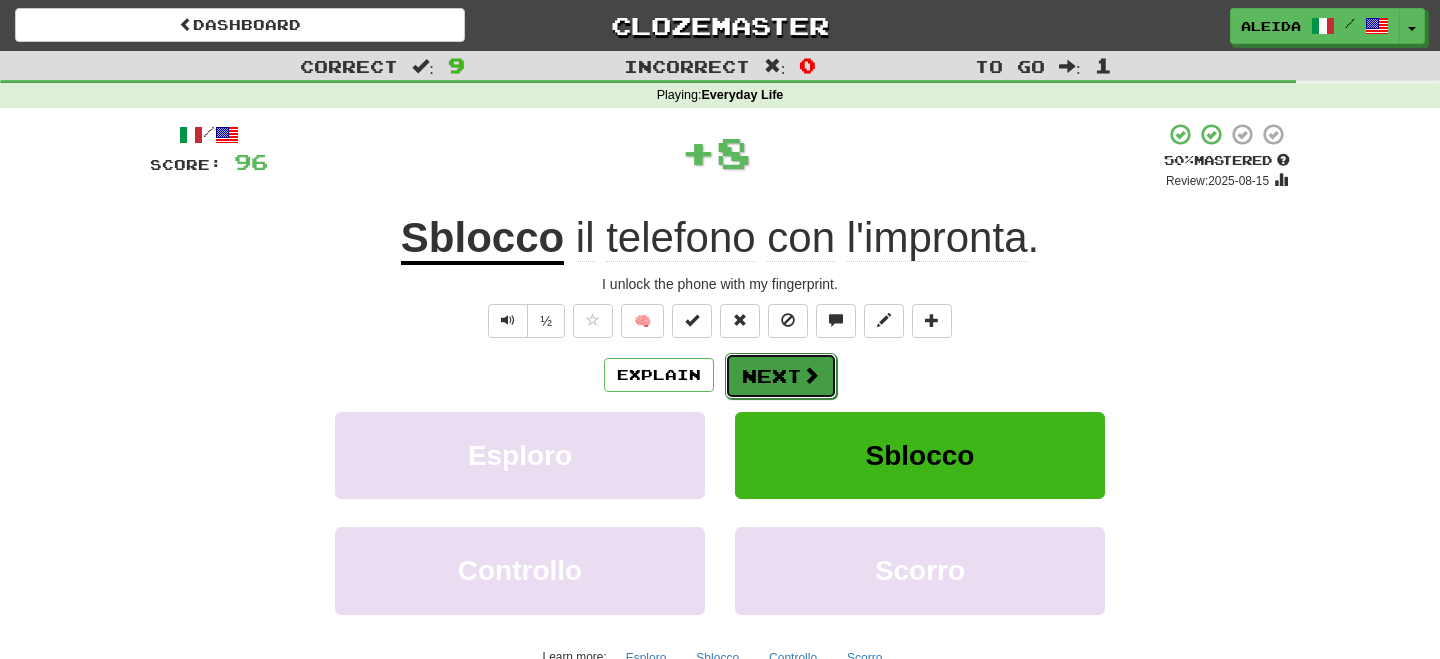 click at bounding box center [811, 375] 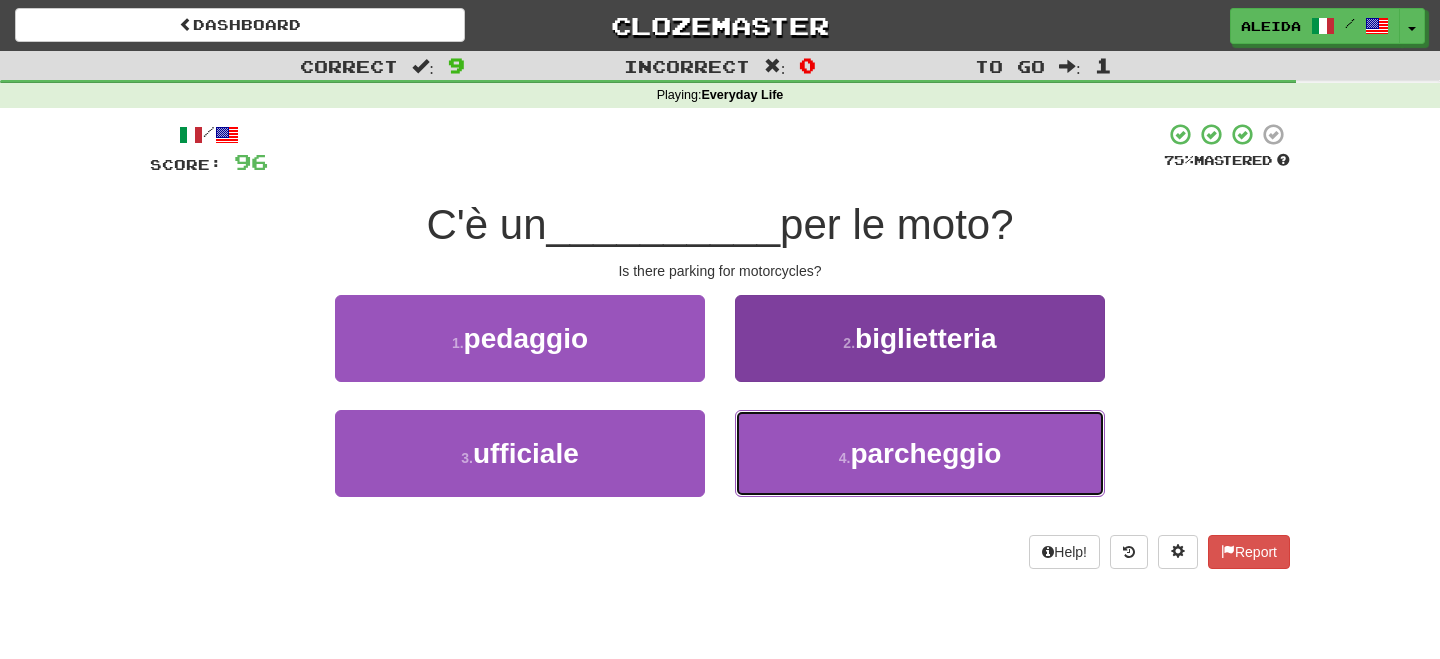 click on "parcheggio" at bounding box center (925, 453) 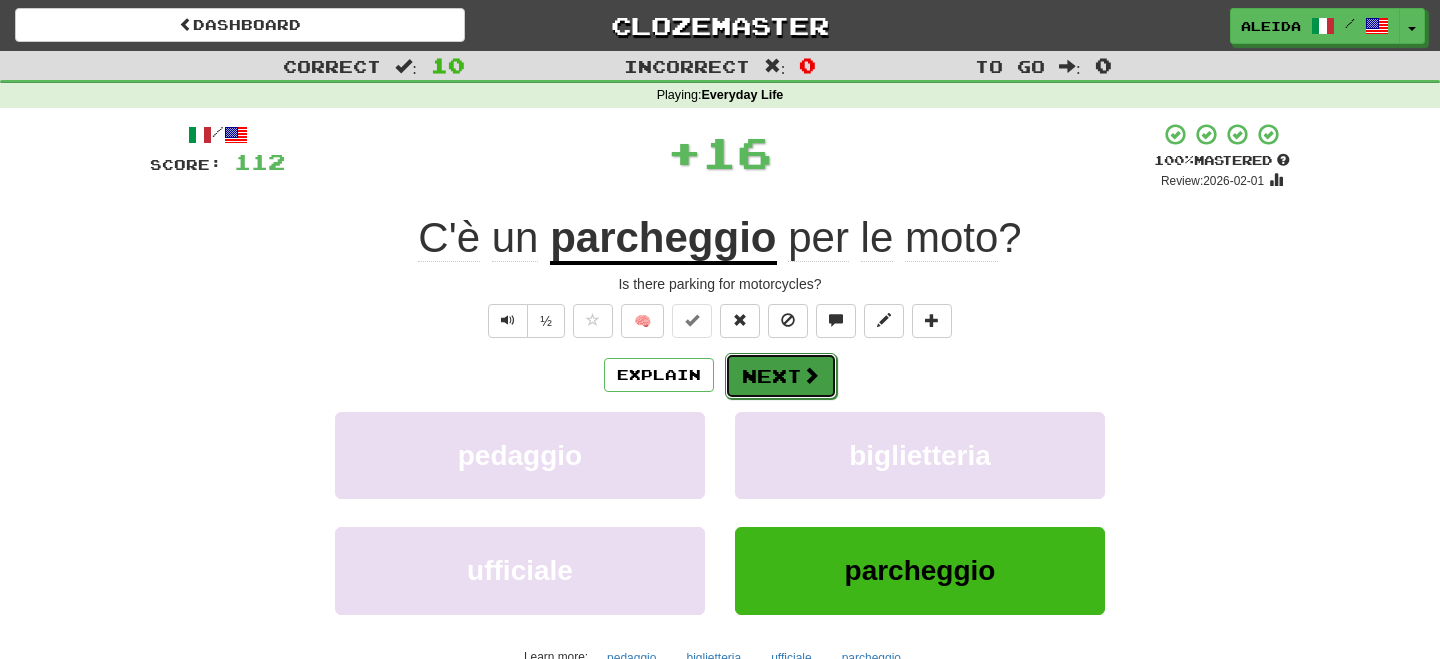 click on "Next" at bounding box center [781, 376] 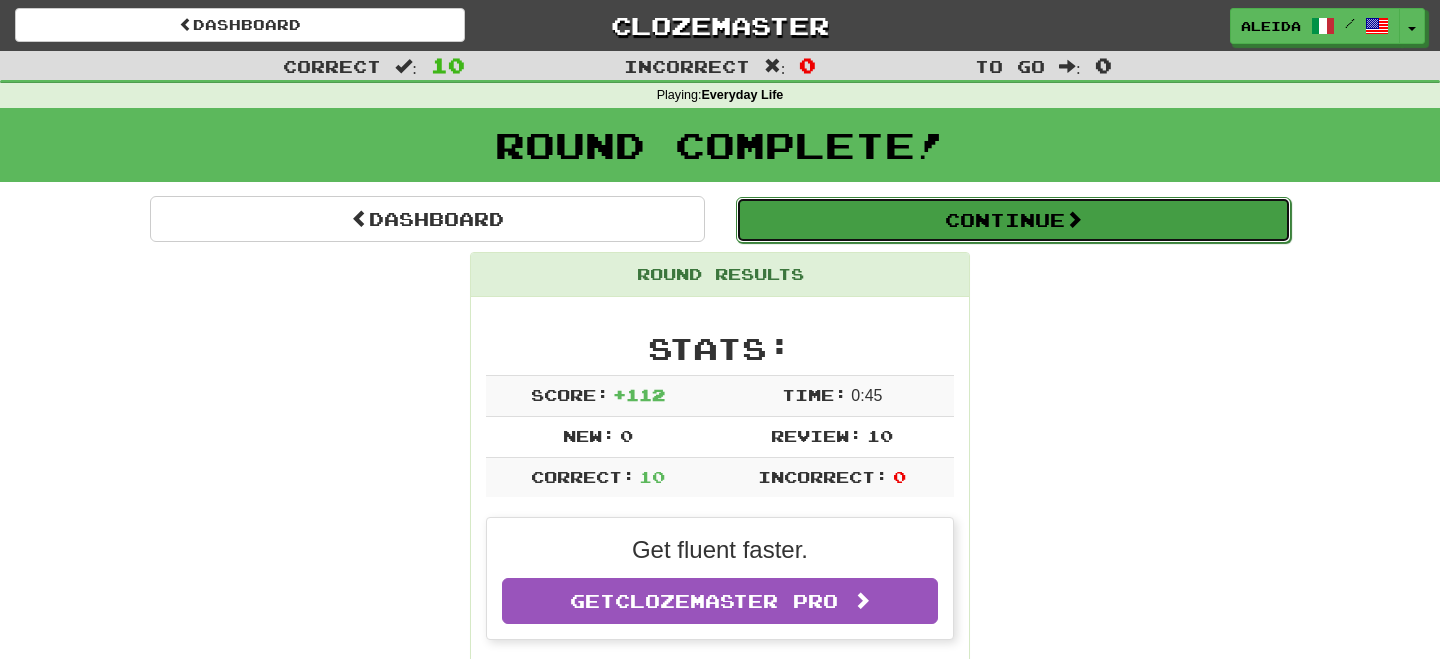 click on "Continue" at bounding box center (1013, 220) 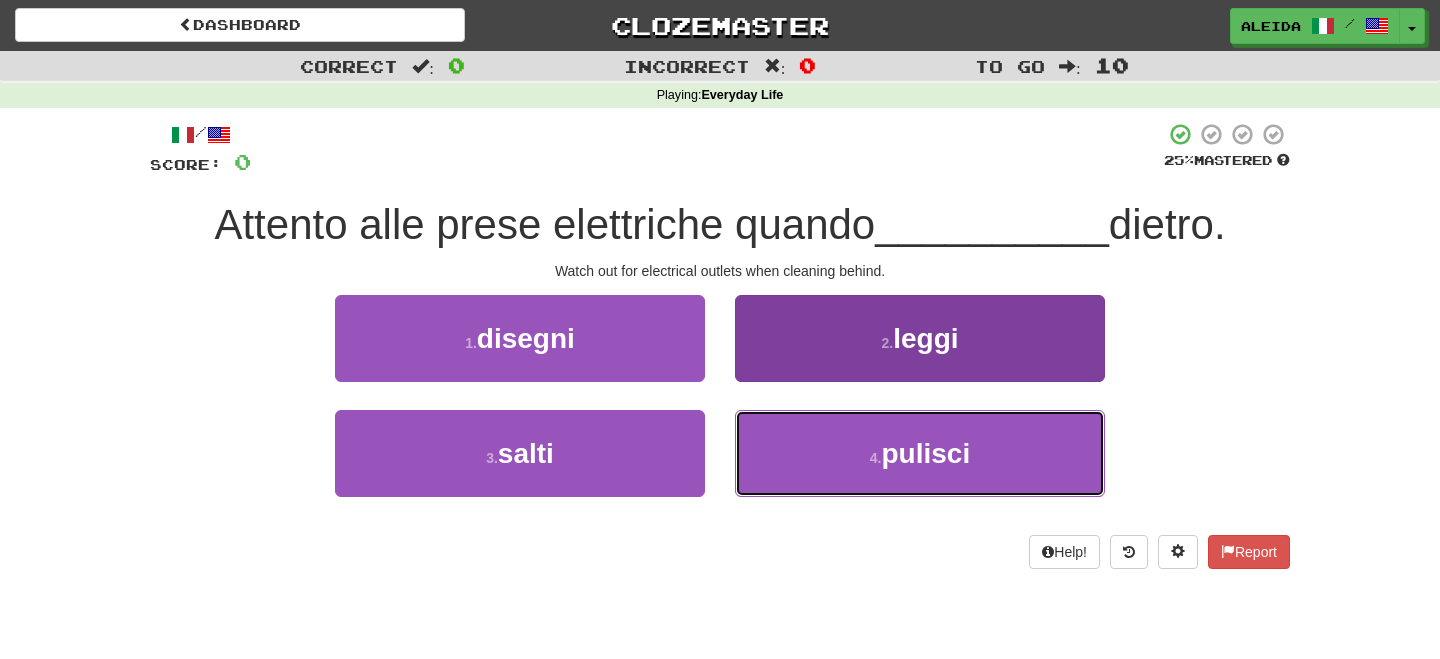 drag, startPoint x: 832, startPoint y: 467, endPoint x: 797, endPoint y: 412, distance: 65.192024 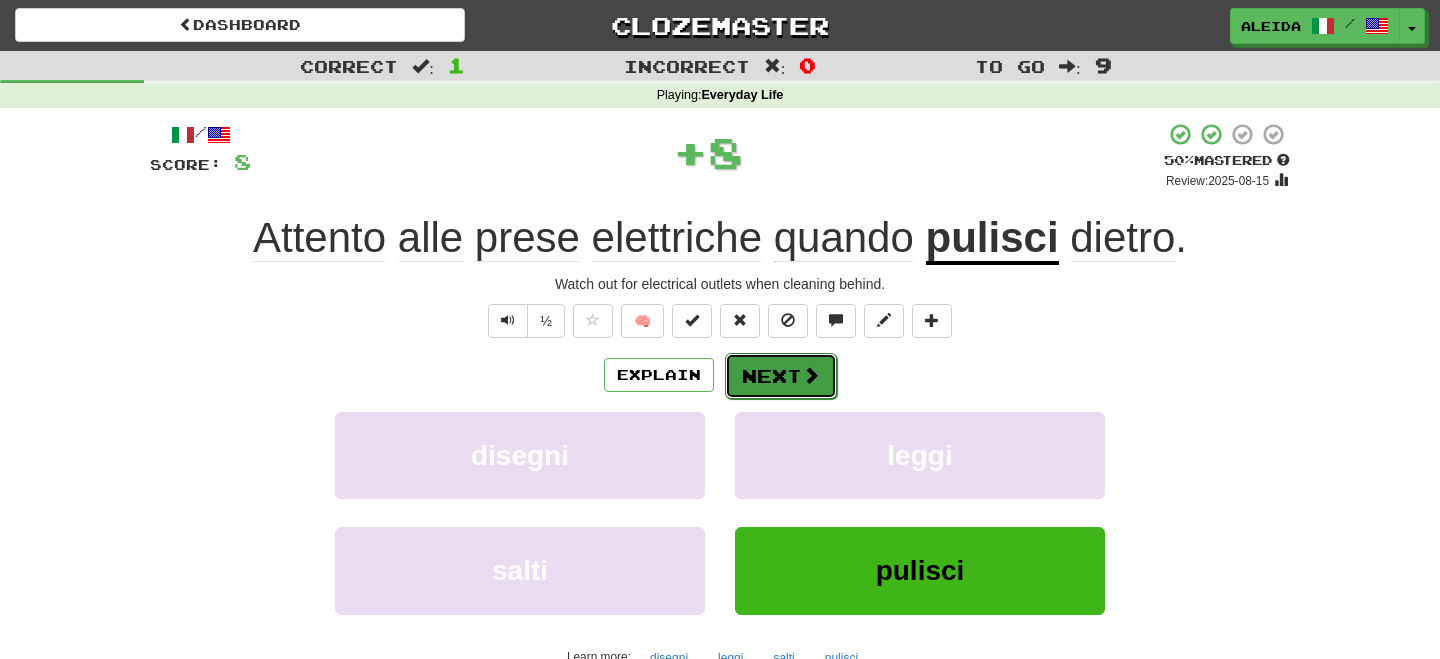 click on "Next" at bounding box center (781, 376) 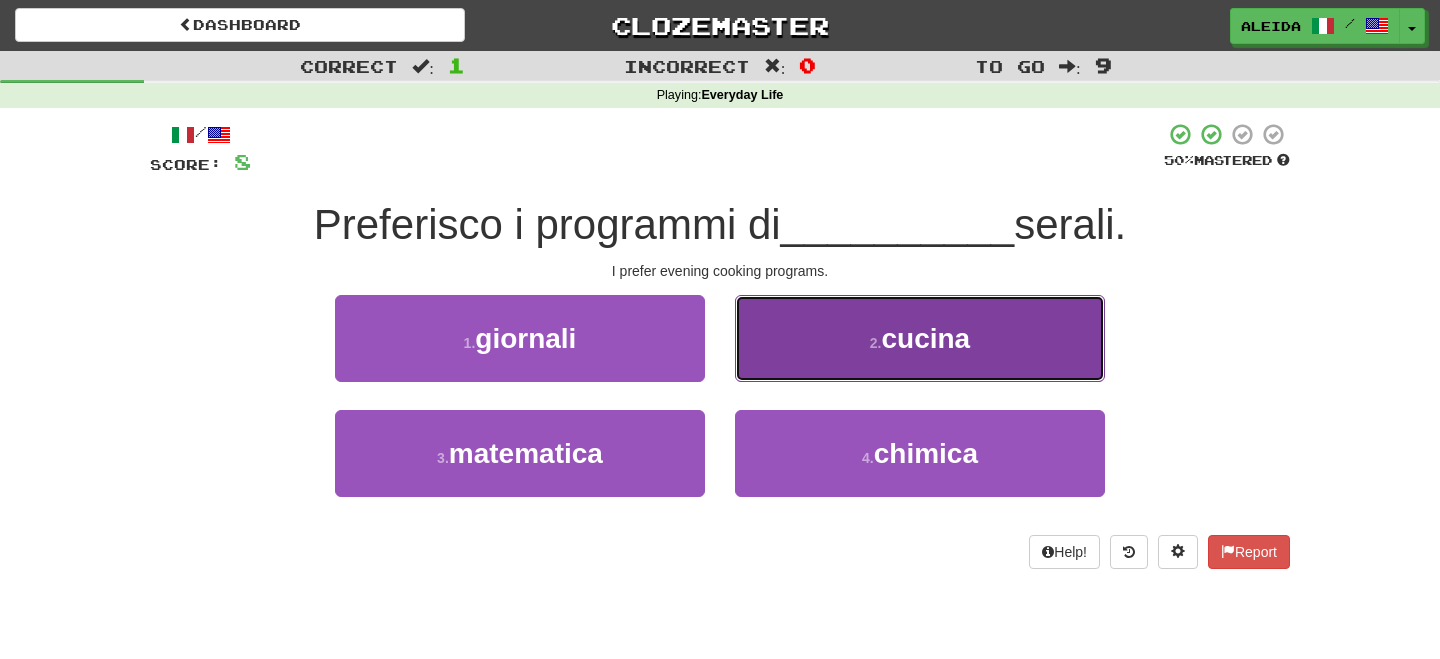 click on "2 .  cucina" at bounding box center [920, 338] 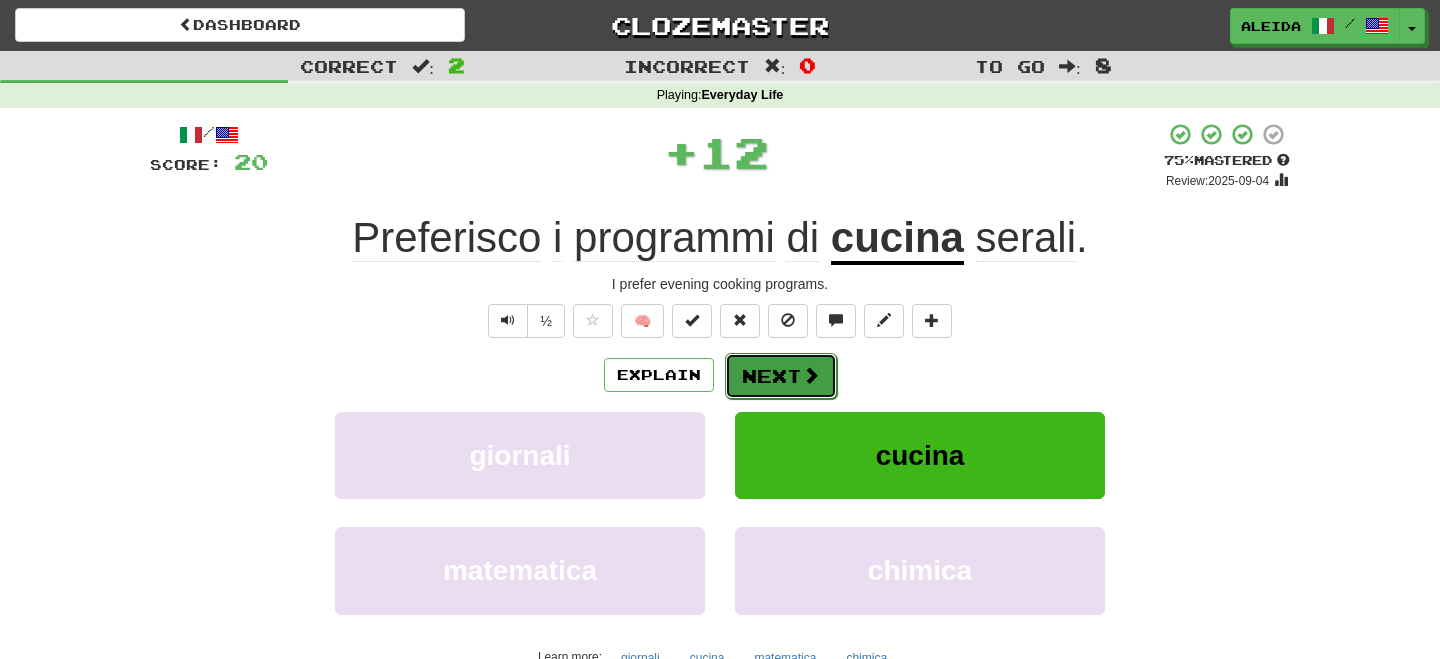 click at bounding box center (811, 375) 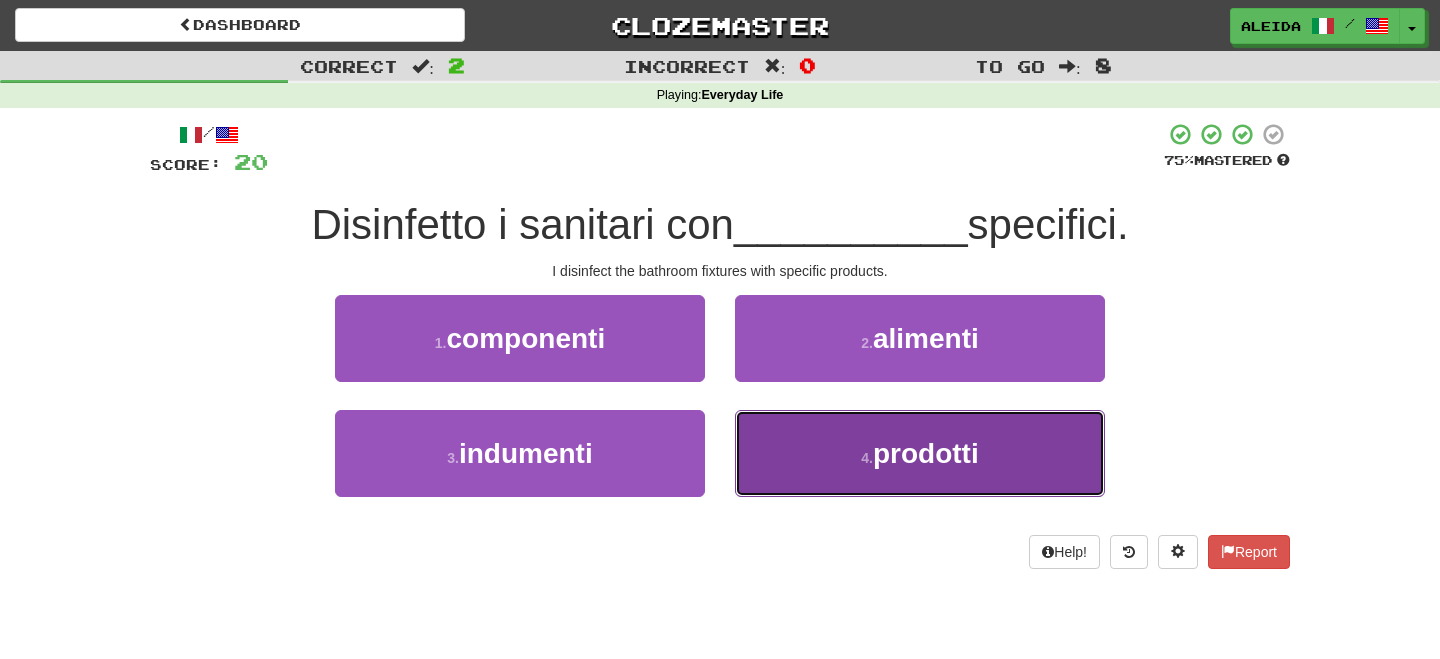 click on "4 .  prodotti" at bounding box center [920, 453] 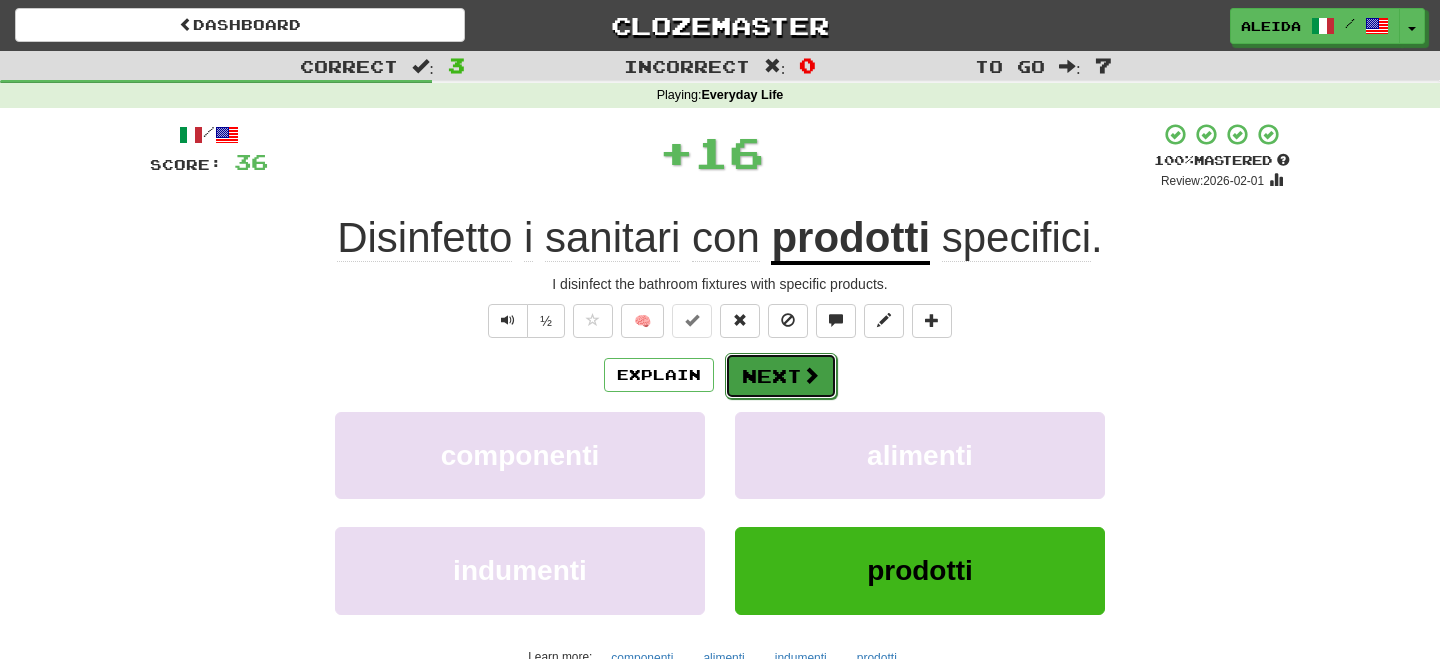 click on "Next" at bounding box center [781, 376] 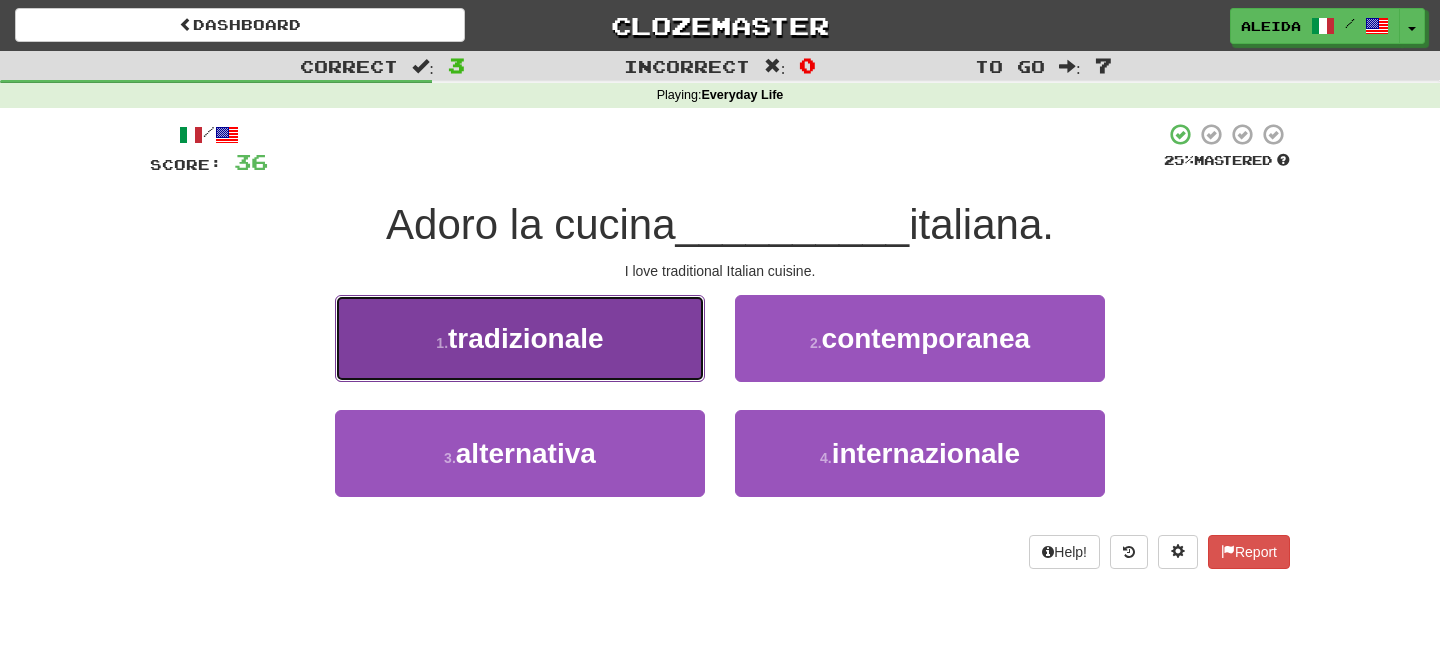 drag, startPoint x: 584, startPoint y: 358, endPoint x: 597, endPoint y: 359, distance: 13.038404 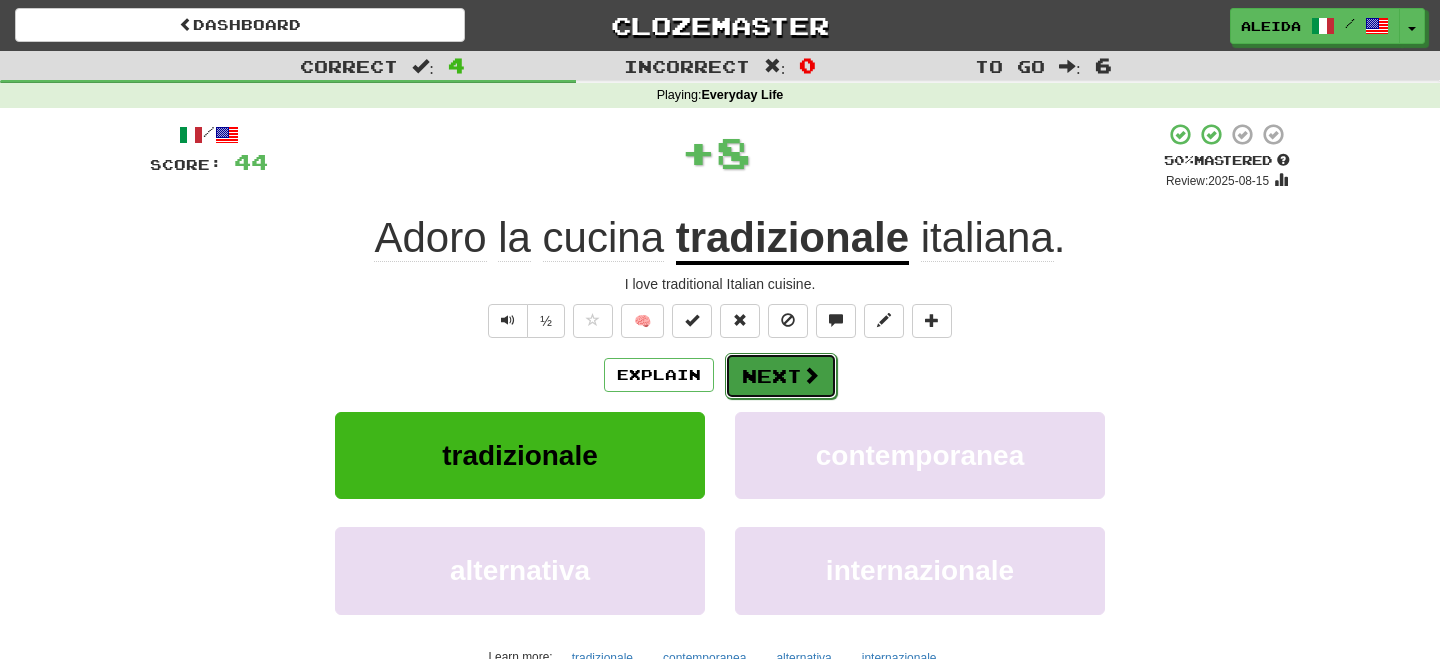 click on "Next" at bounding box center [781, 376] 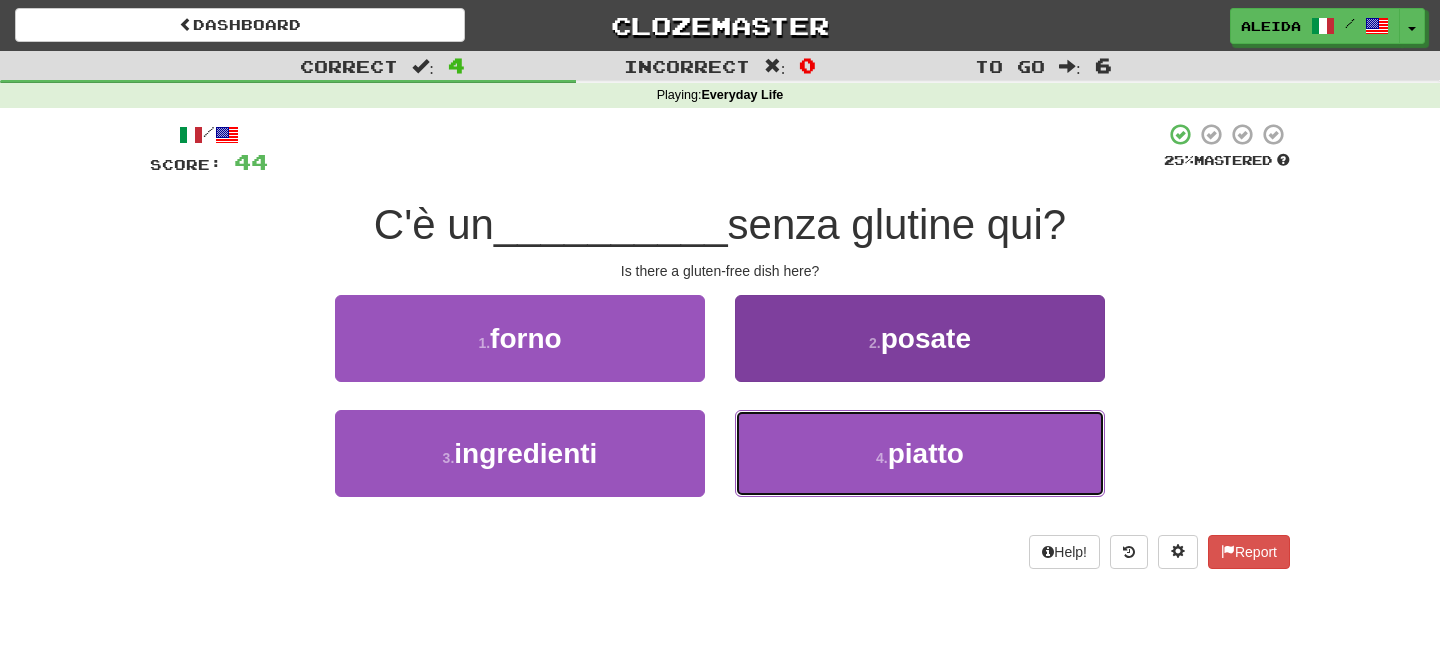 drag, startPoint x: 928, startPoint y: 459, endPoint x: 831, endPoint y: 422, distance: 103.81715 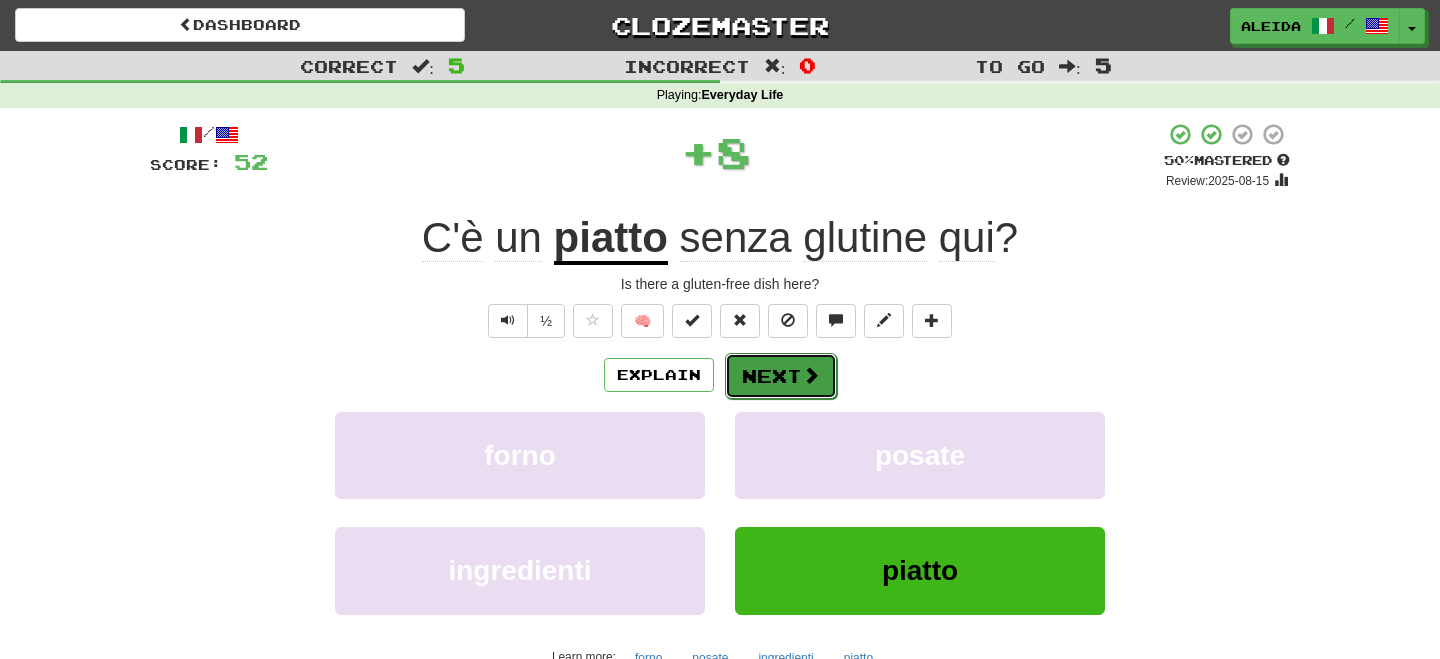 click at bounding box center [811, 375] 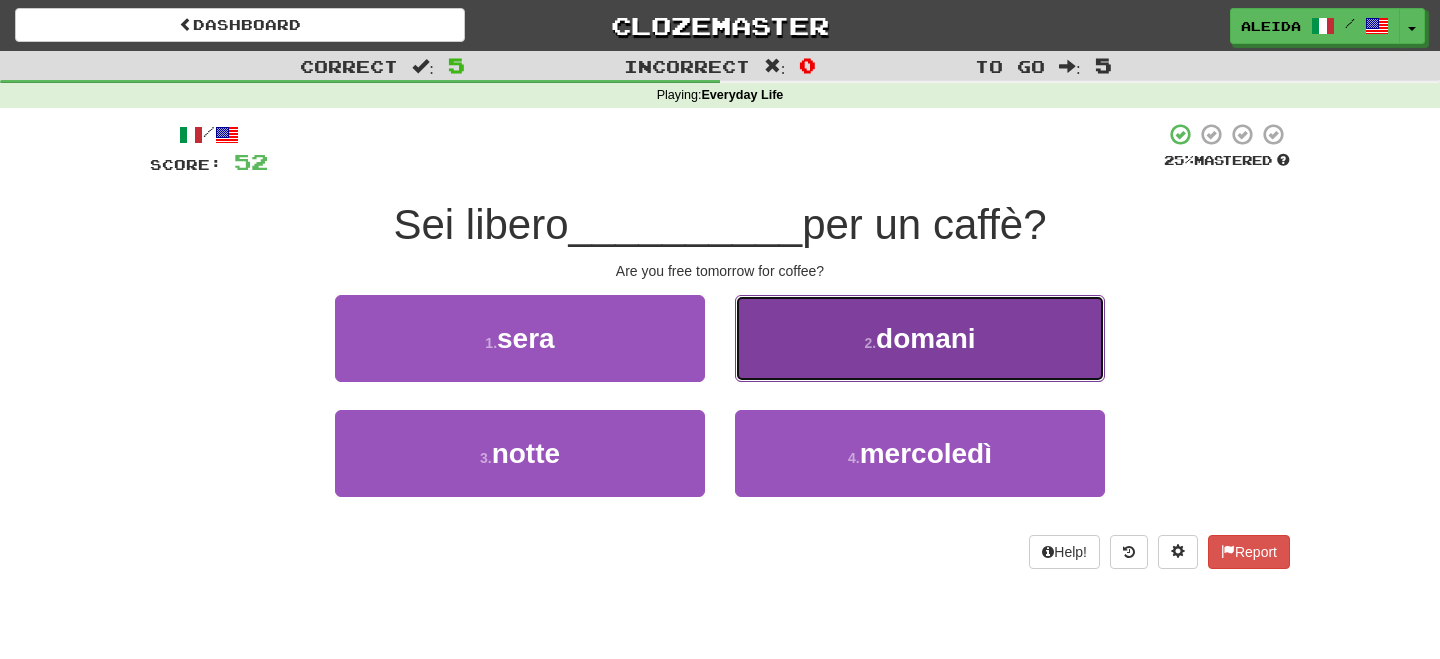 click on "2 .  domani" at bounding box center (920, 338) 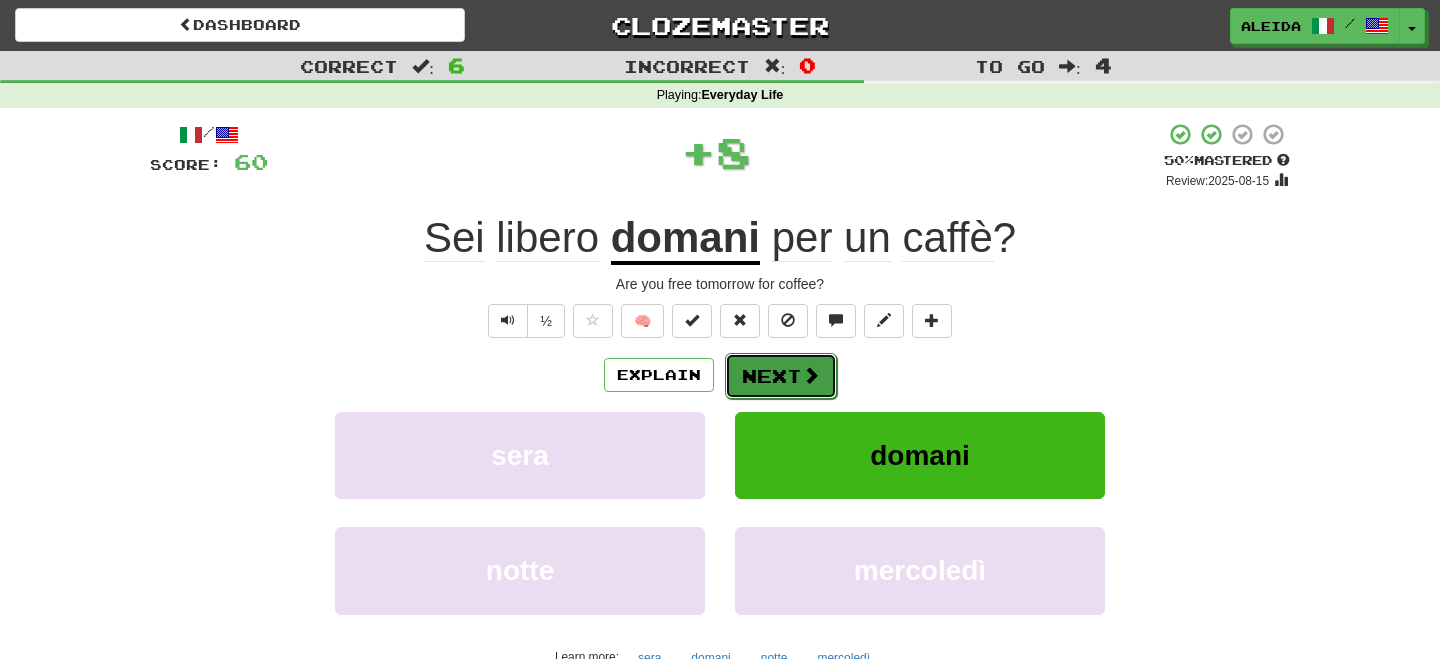 click on "Next" at bounding box center (781, 376) 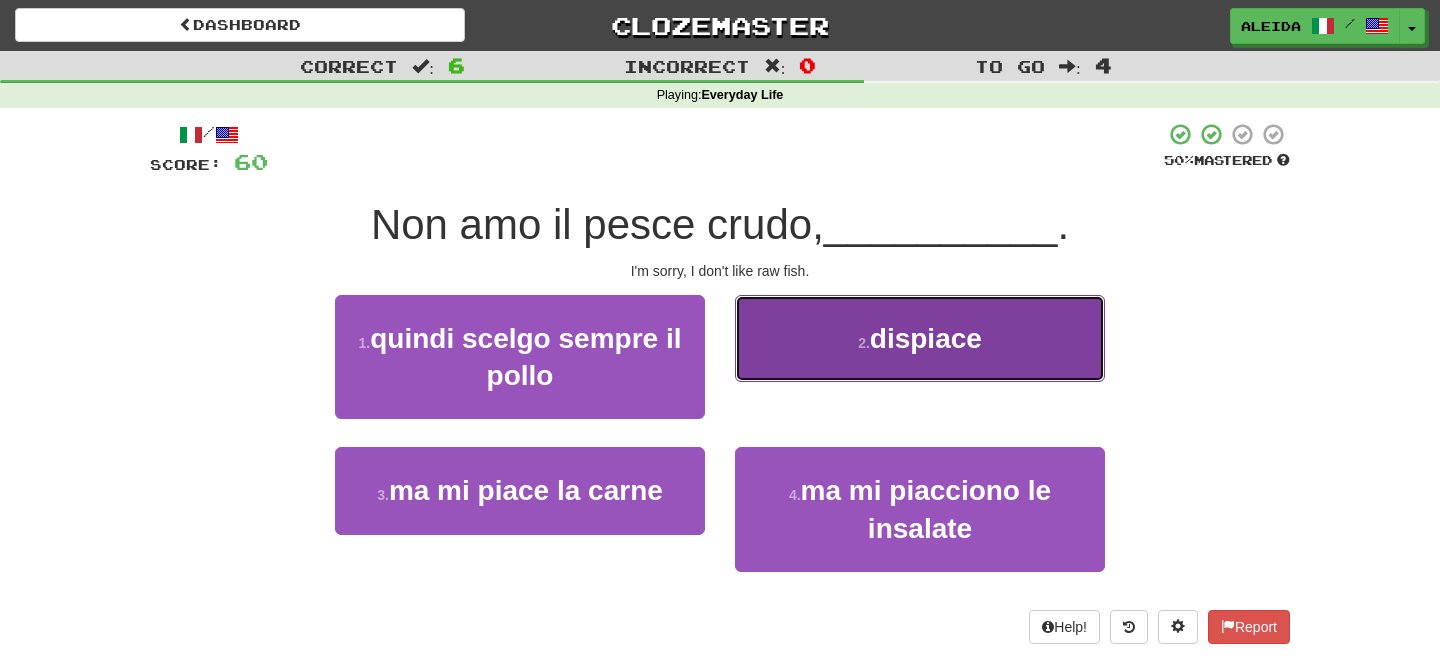 click on "dispiace" at bounding box center [926, 338] 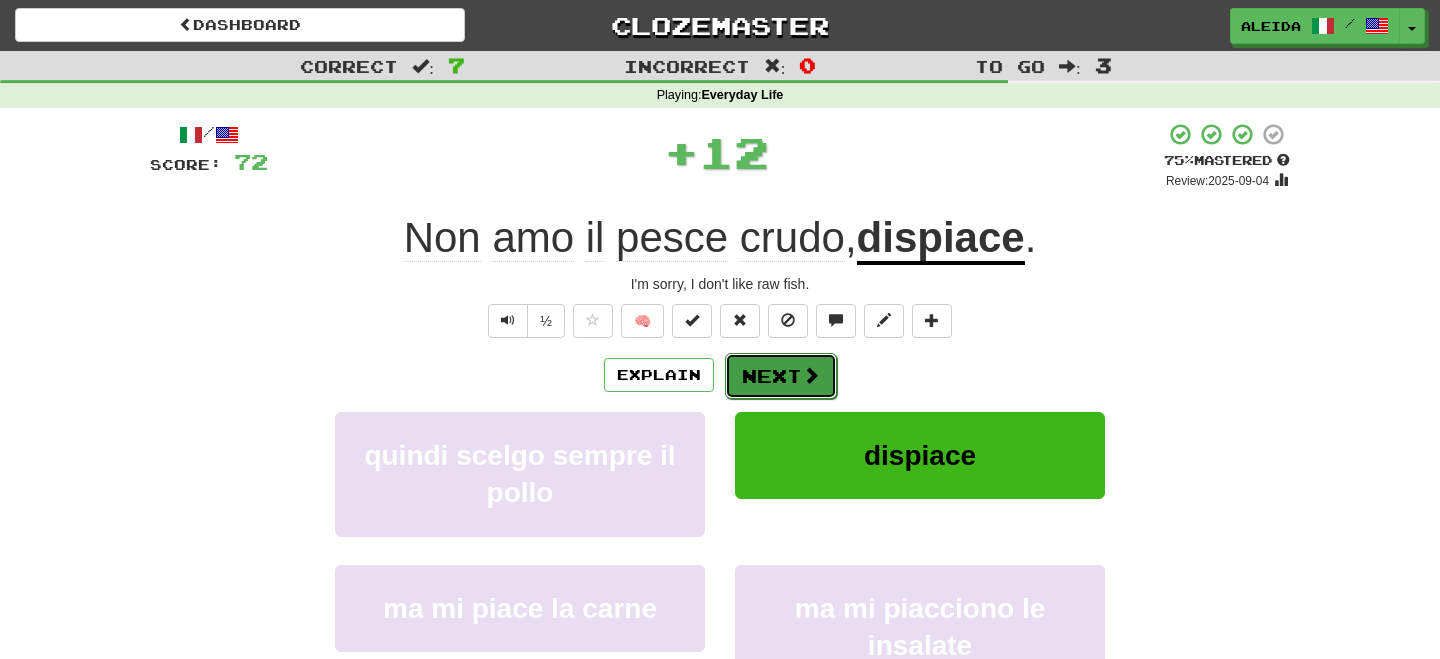 click on "Next" at bounding box center (781, 376) 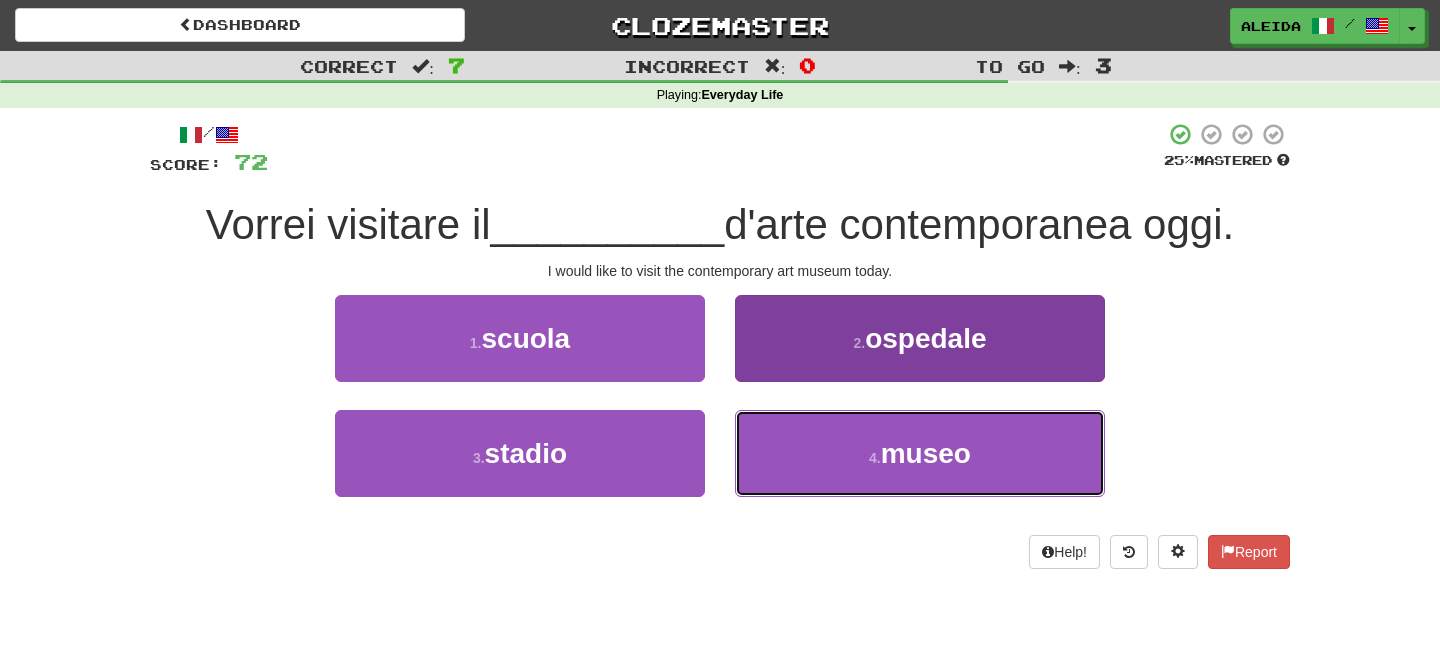 drag, startPoint x: 865, startPoint y: 460, endPoint x: 821, endPoint y: 426, distance: 55.605755 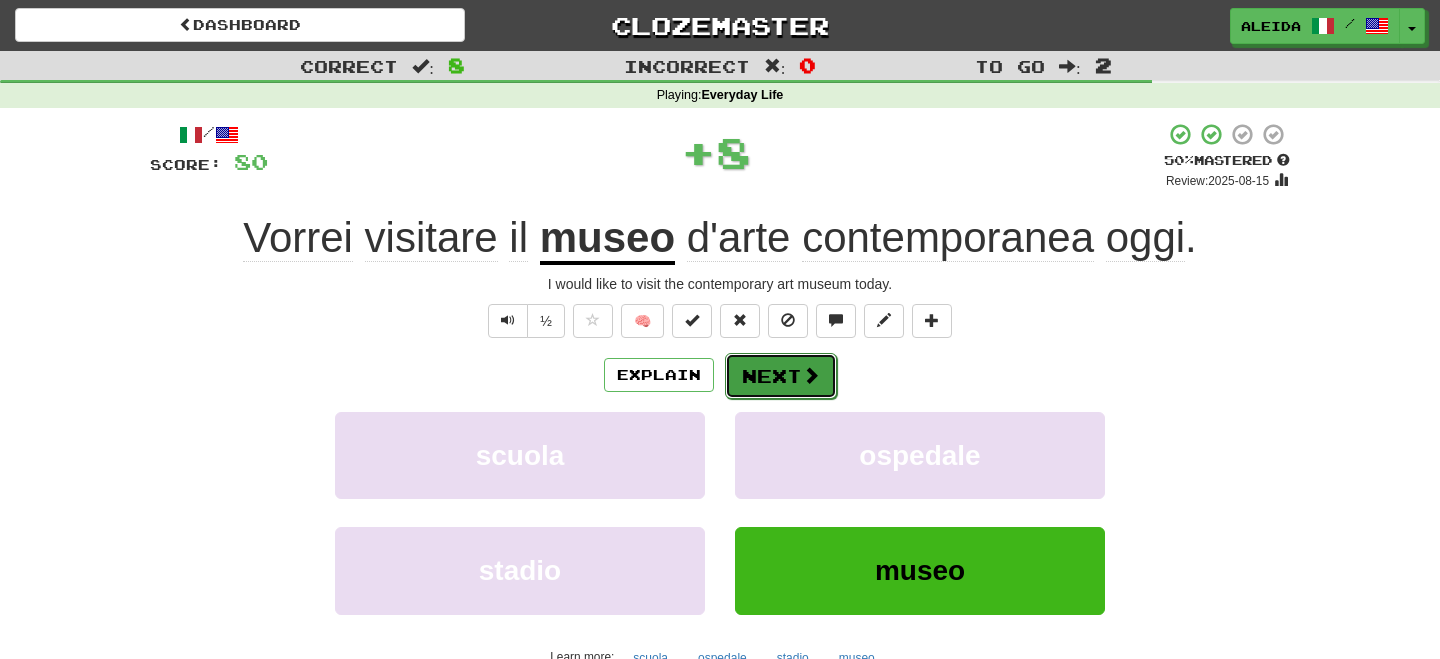 click on "Next" at bounding box center (781, 376) 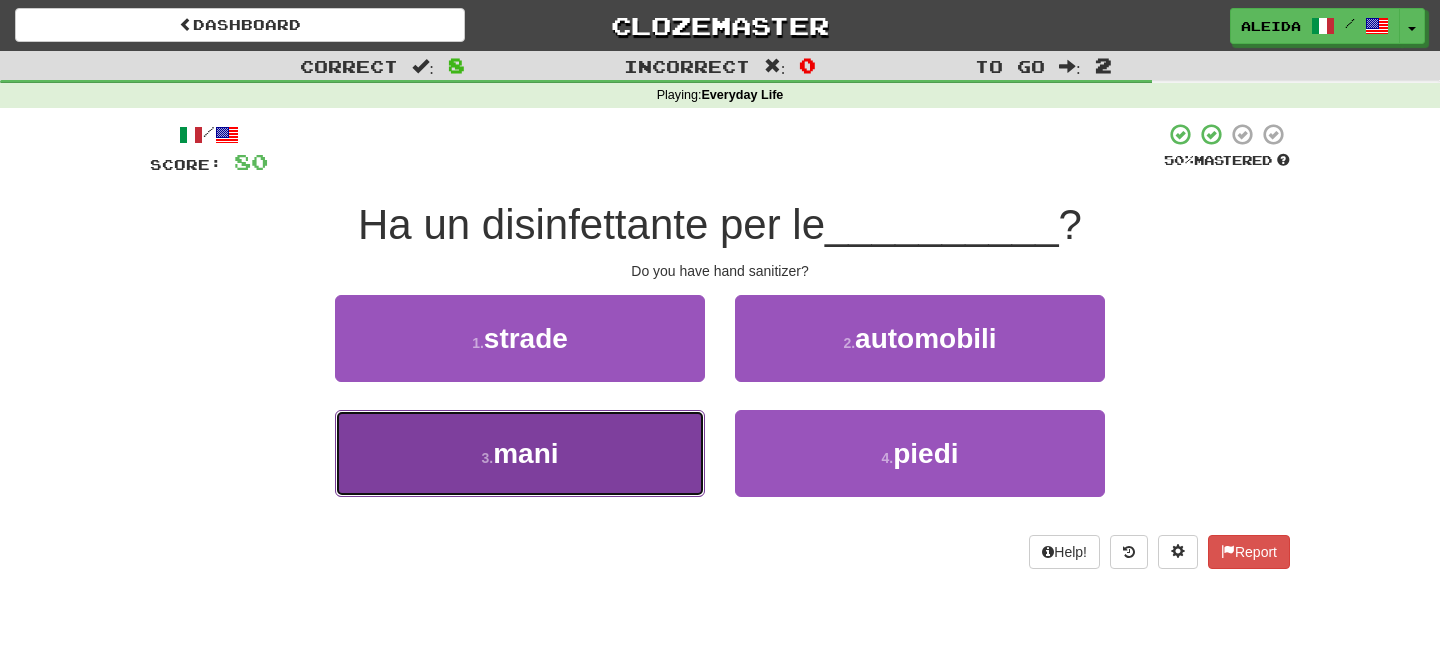drag, startPoint x: 582, startPoint y: 456, endPoint x: 602, endPoint y: 452, distance: 20.396078 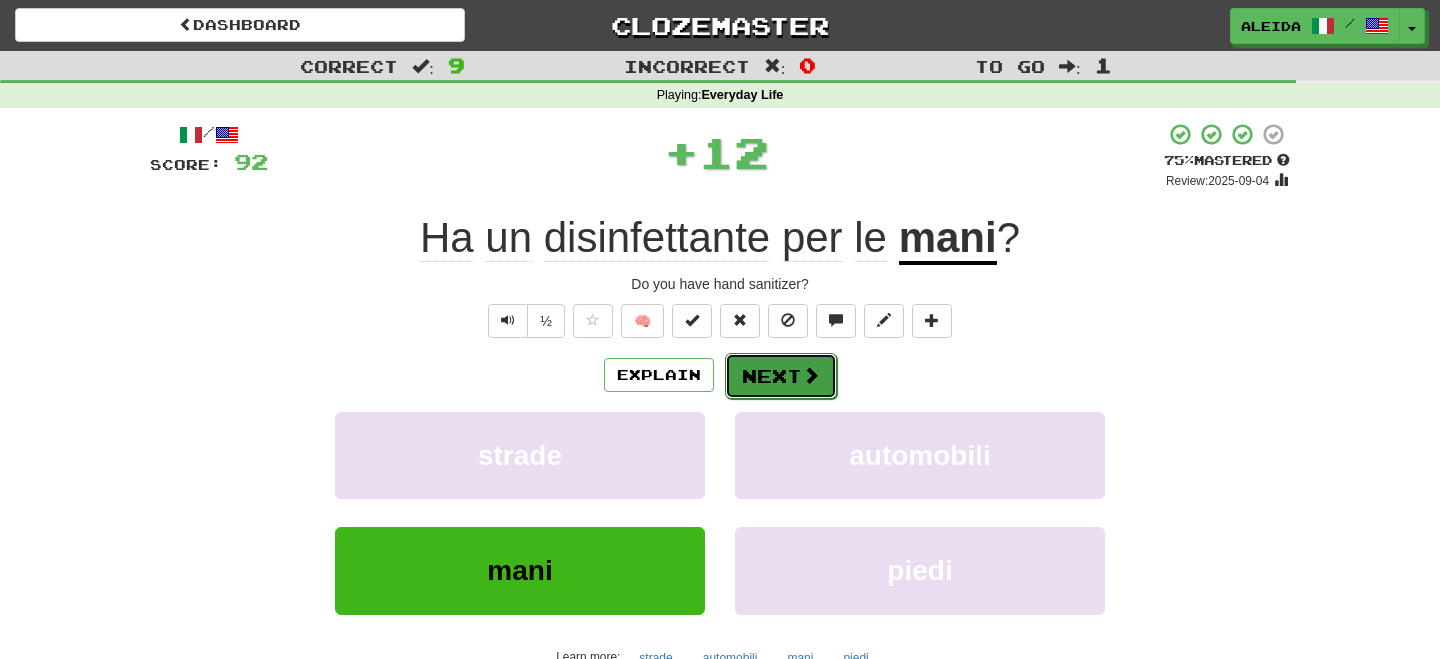 click on "Next" at bounding box center (781, 376) 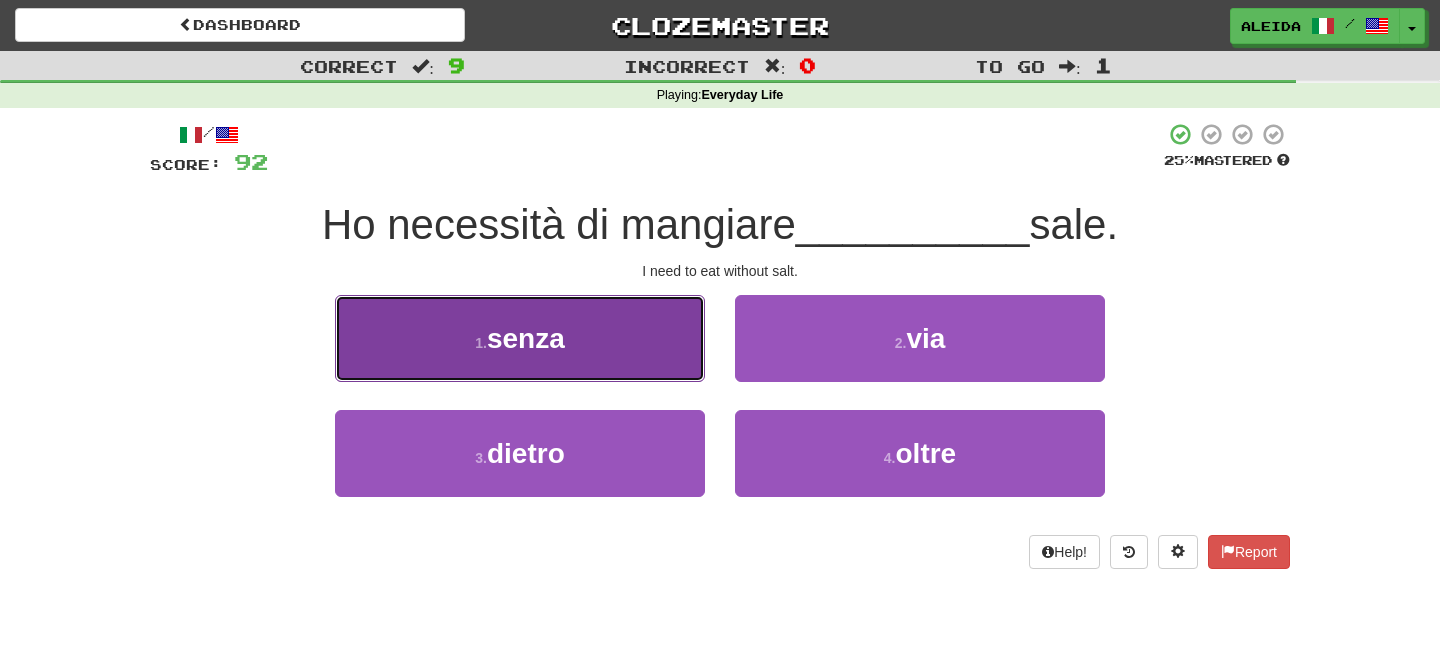 click on "1 .  senza" at bounding box center [520, 338] 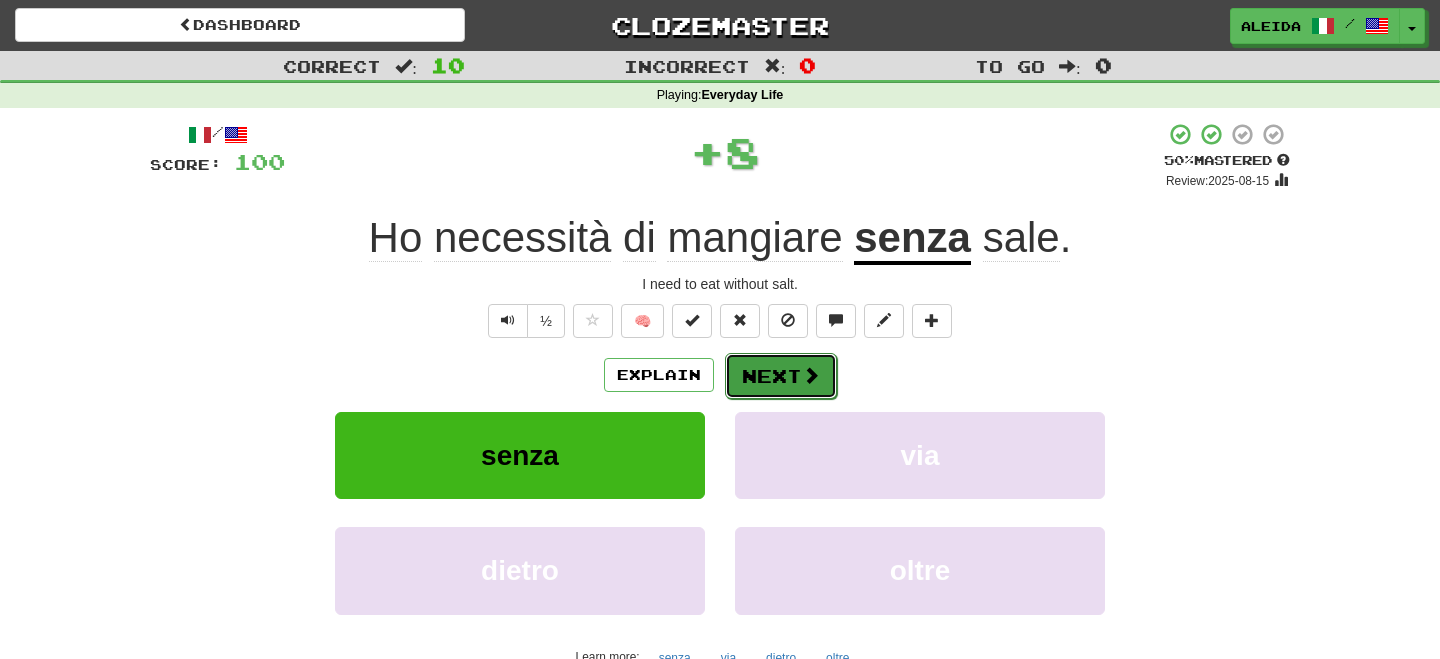 click on "Next" at bounding box center [781, 376] 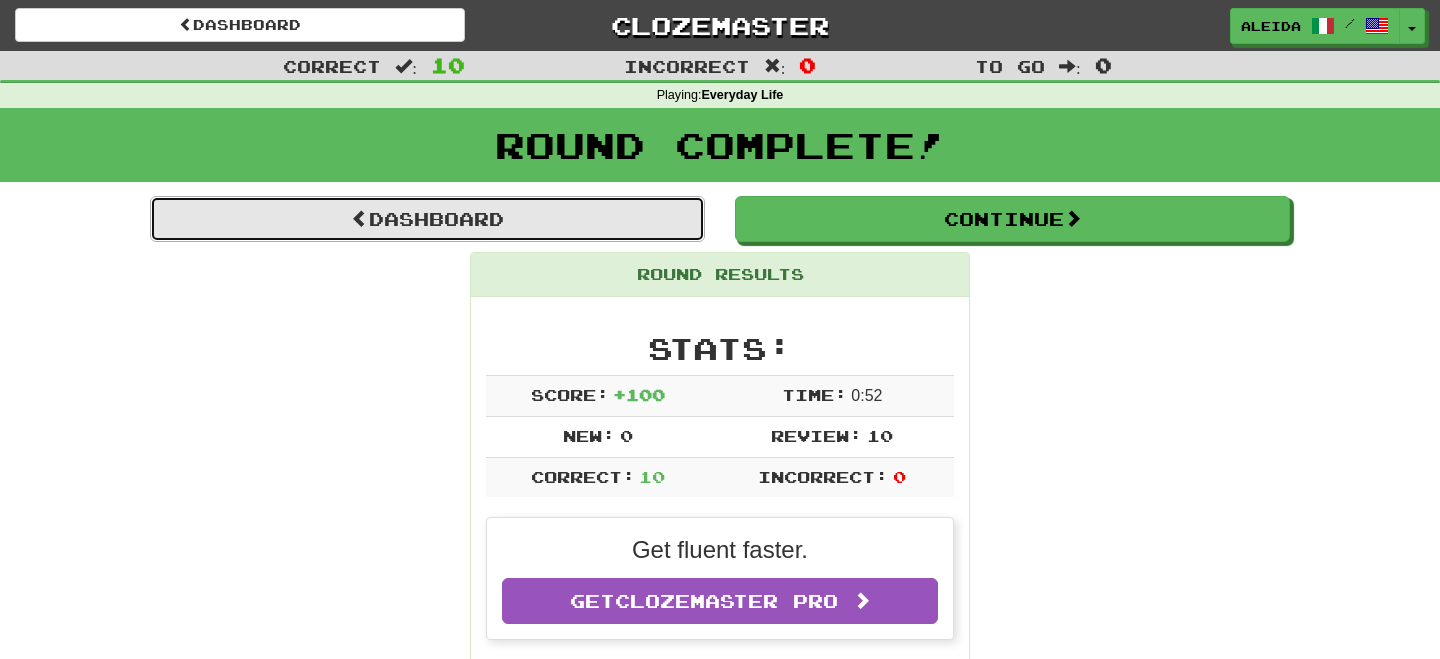 click on "Dashboard" at bounding box center (427, 219) 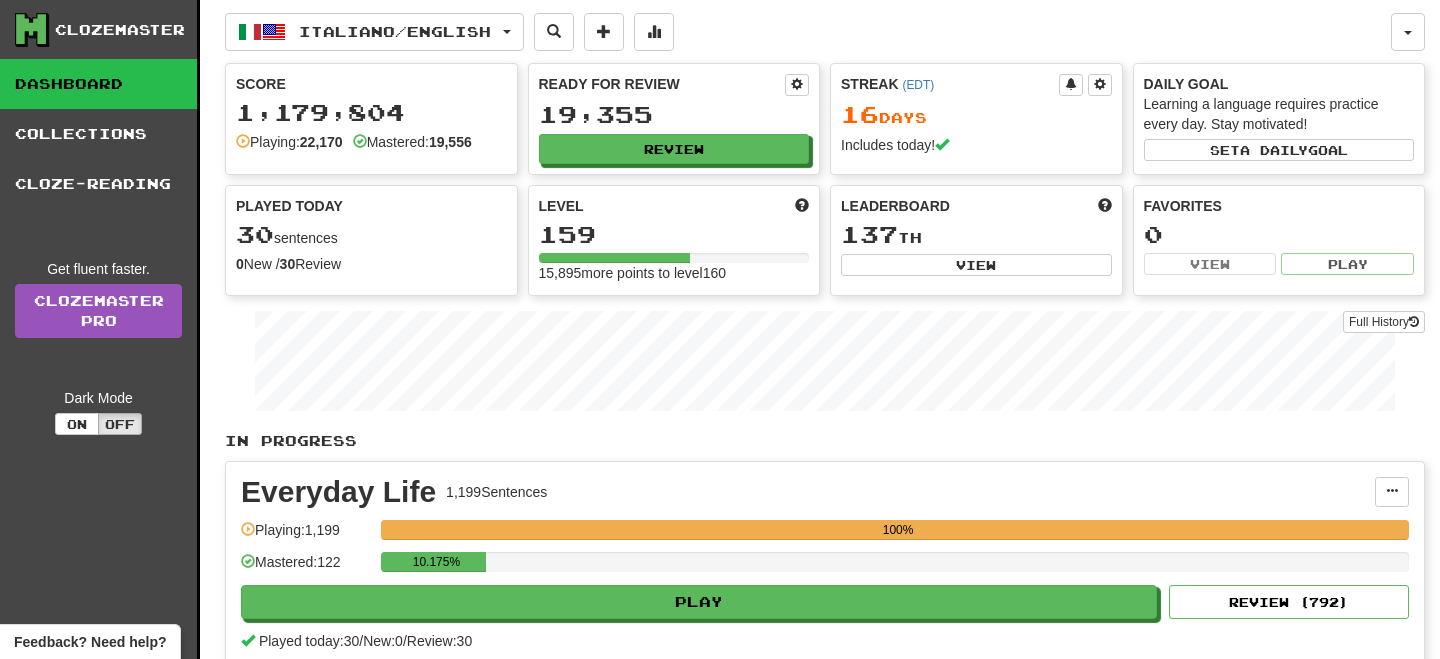 scroll, scrollTop: 0, scrollLeft: 0, axis: both 